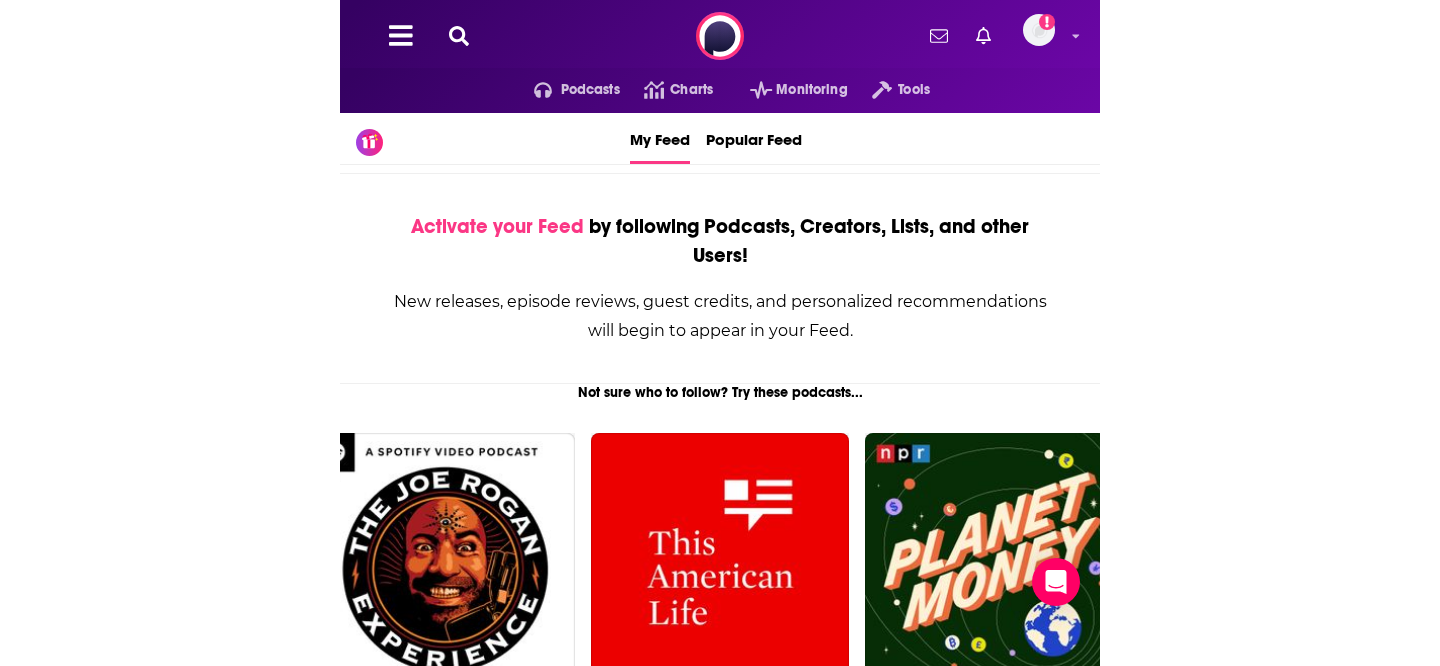scroll, scrollTop: 0, scrollLeft: 0, axis: both 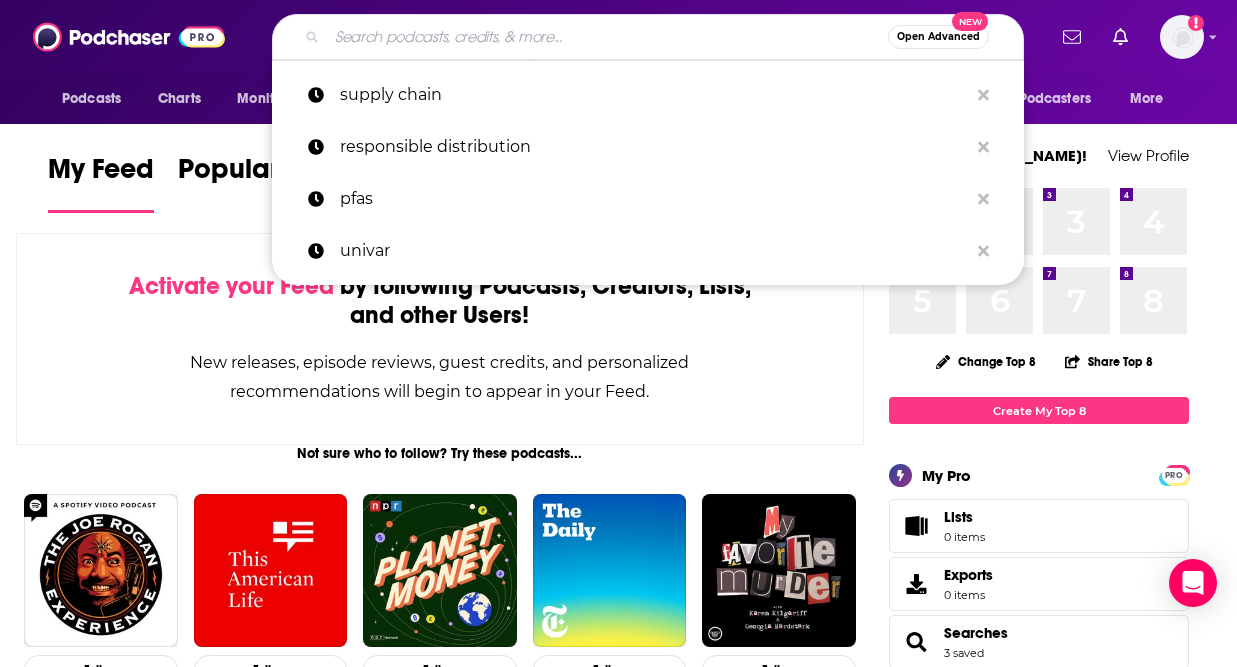 click at bounding box center (607, 37) 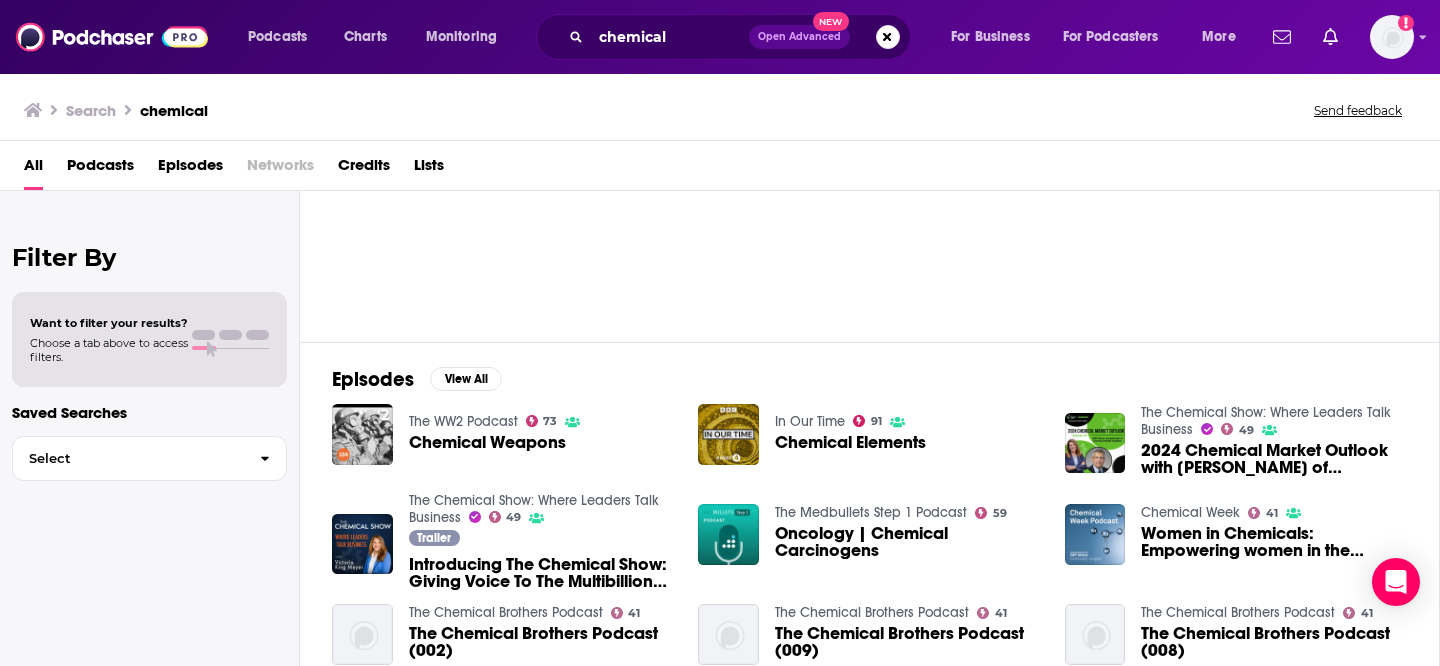 scroll, scrollTop: 0, scrollLeft: 0, axis: both 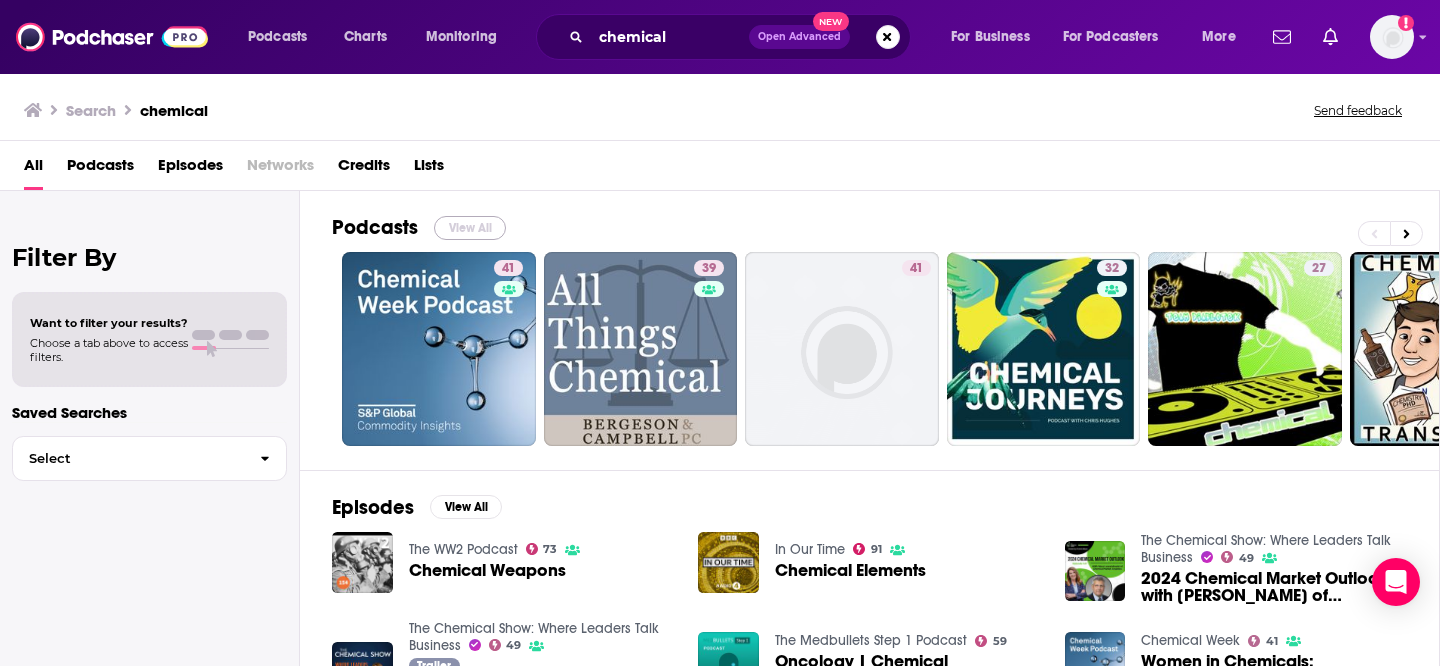 click on "View All" at bounding box center (470, 228) 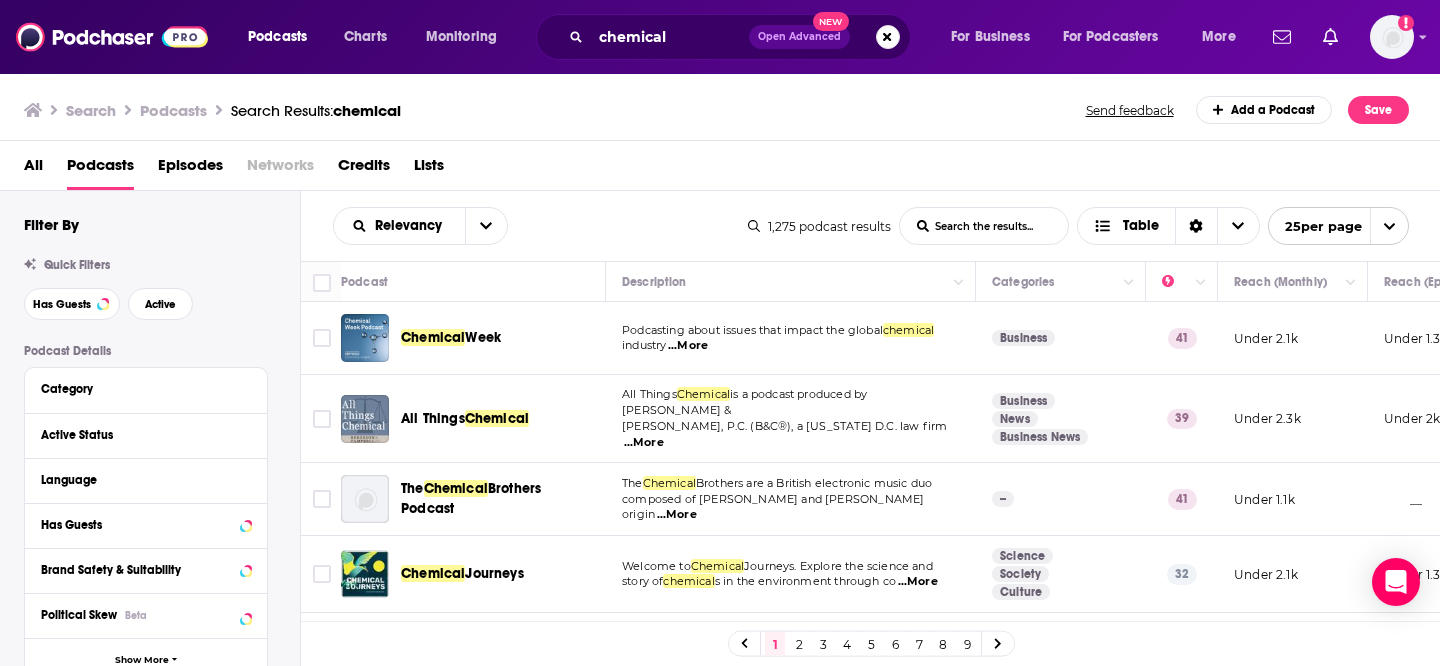 click on "...More" at bounding box center (688, 346) 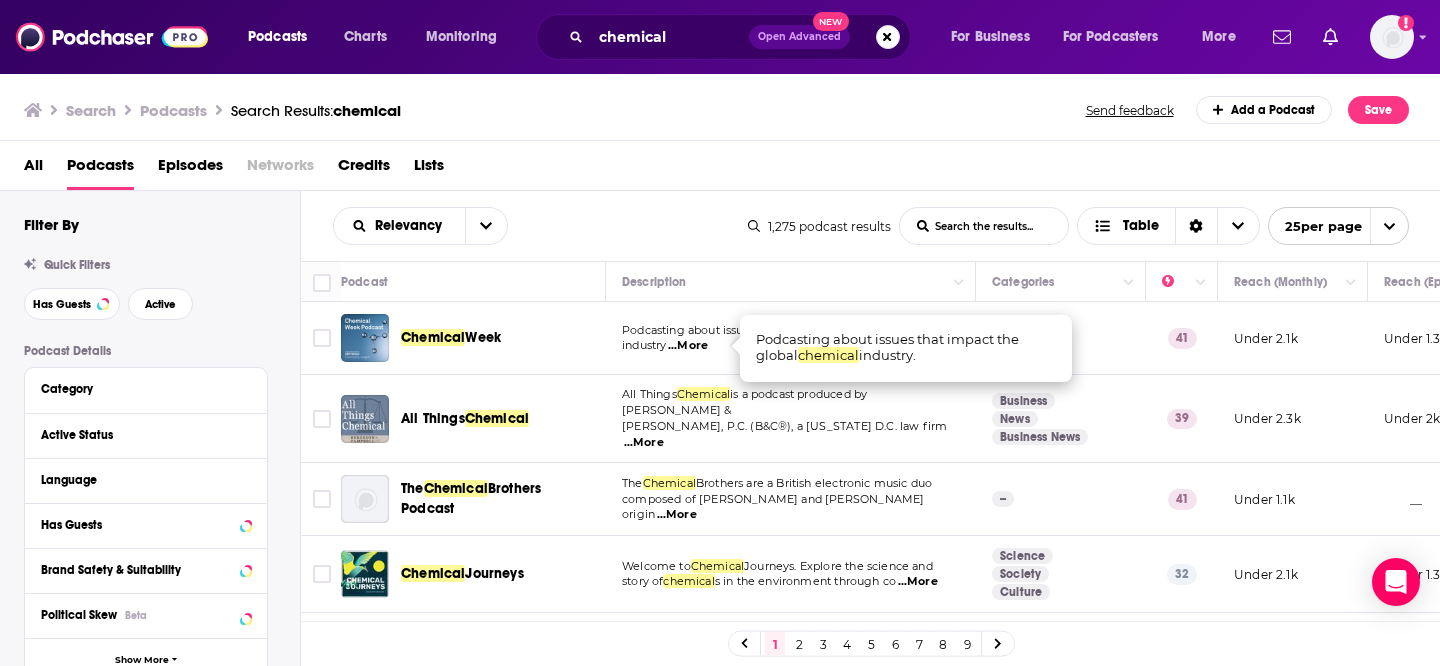 click on "Relevancy List Search Input Search the results... Table 1,275   podcast   results List Search Input Search the results... Table 25  per page" at bounding box center (871, 226) 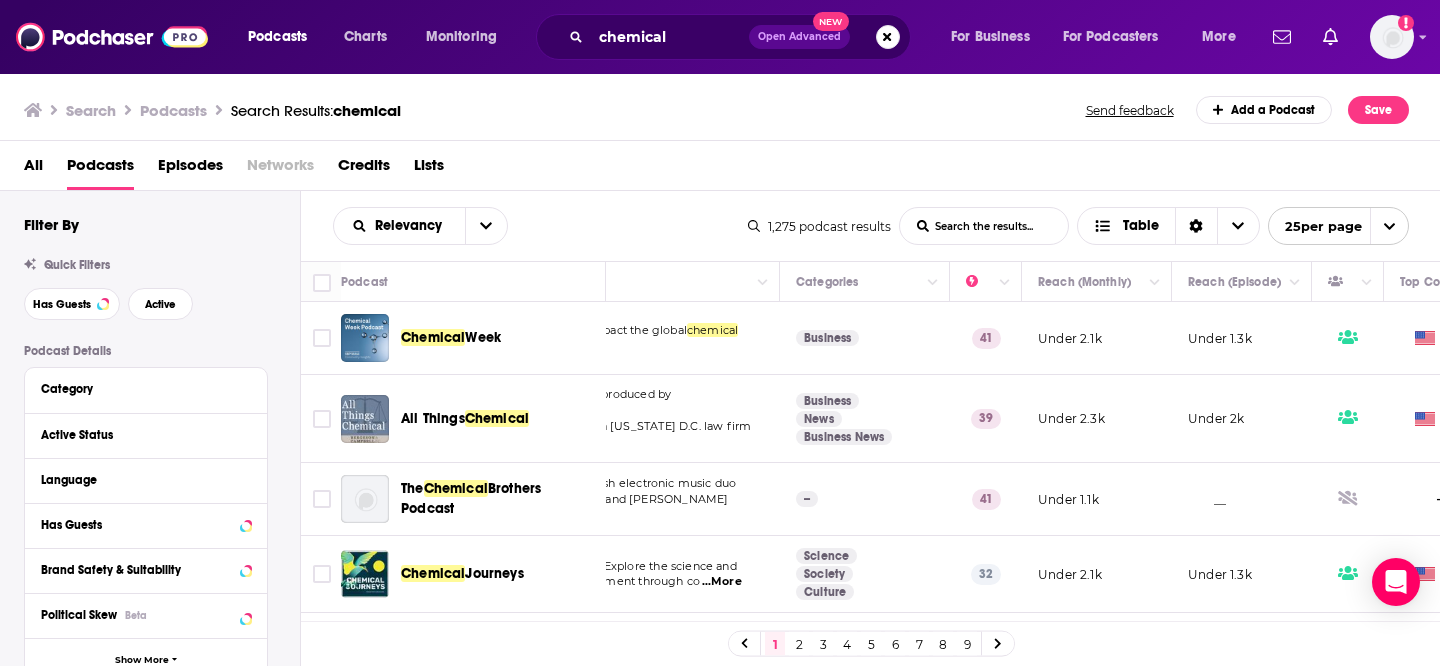 scroll, scrollTop: 0, scrollLeft: 0, axis: both 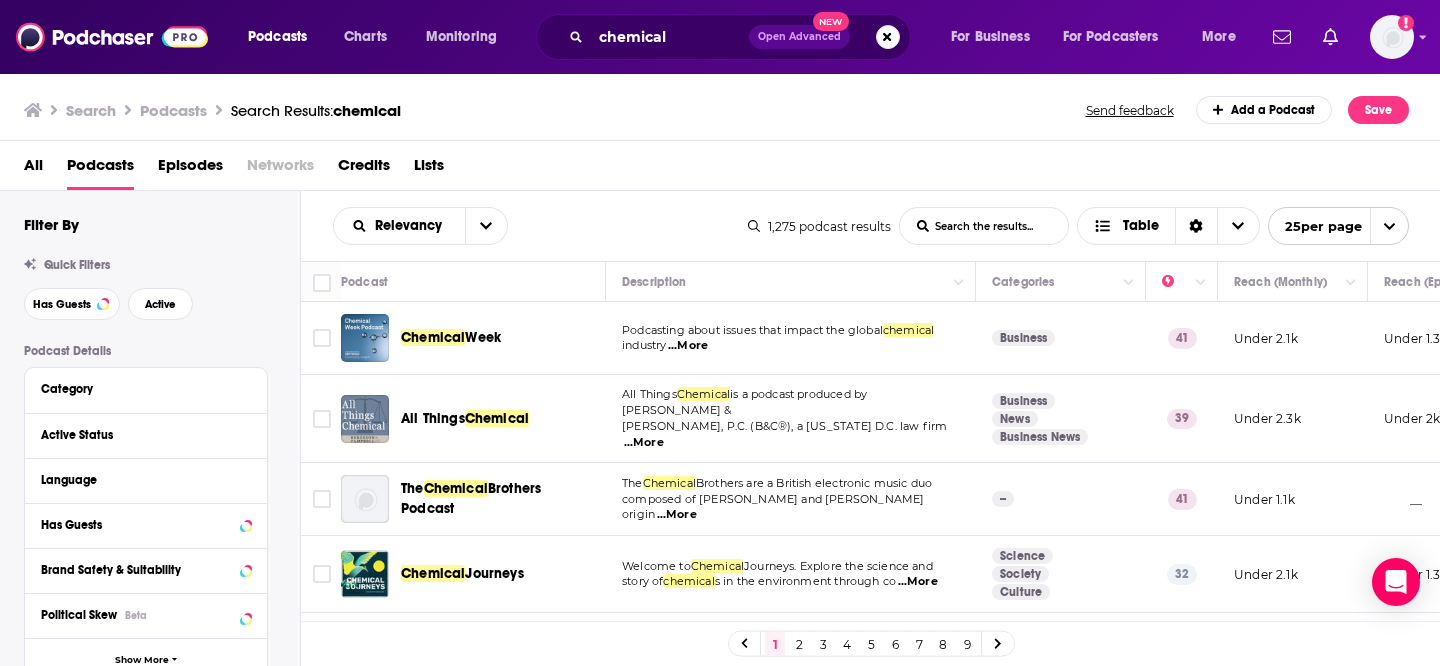 click on "...More" at bounding box center [644, 443] 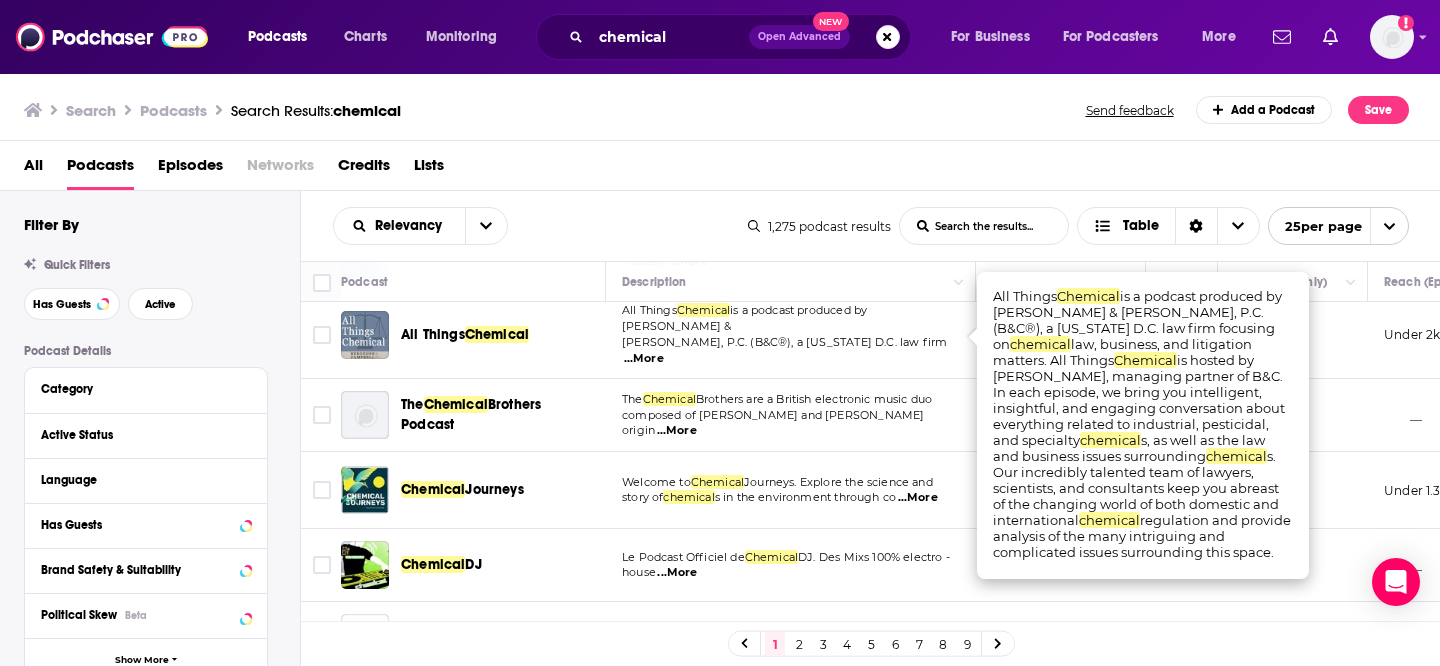 scroll, scrollTop: 90, scrollLeft: 0, axis: vertical 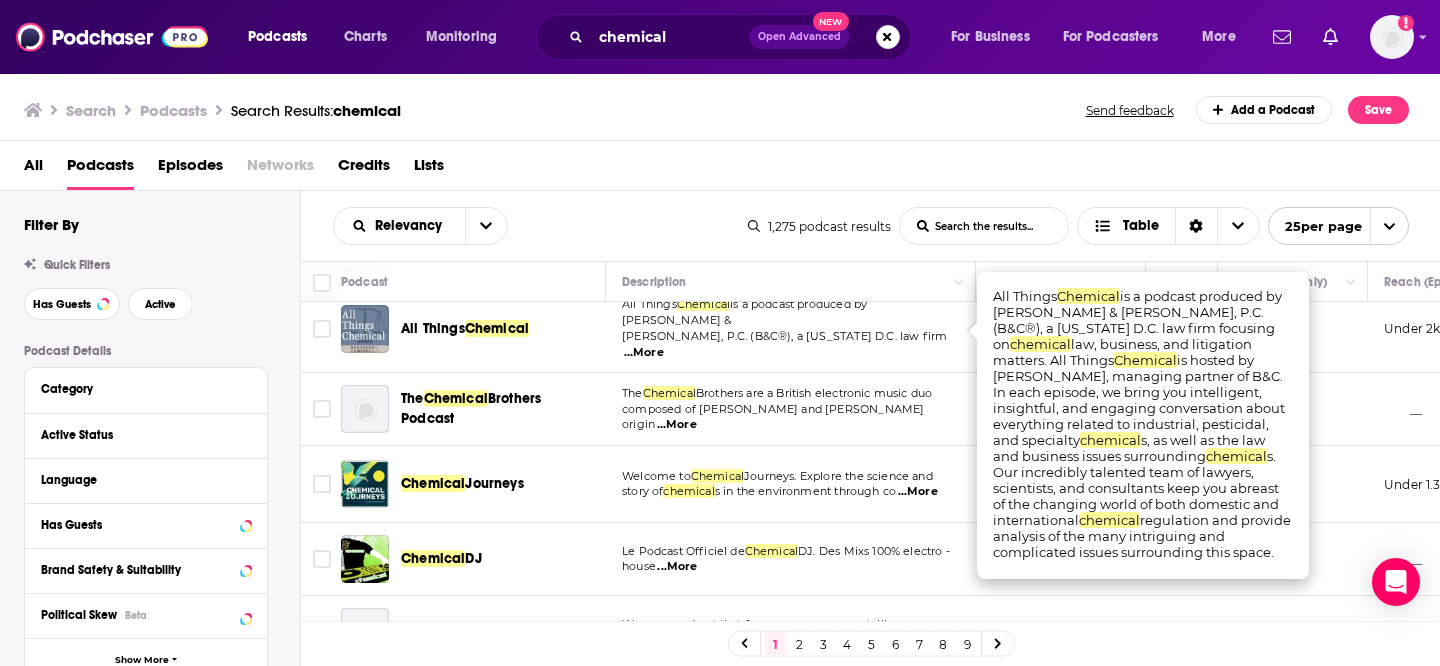 click on "The  Chemical  Brothers are a British electronic music duo composed of [PERSON_NAME] and [PERSON_NAME] origin  ...More" at bounding box center [791, 409] 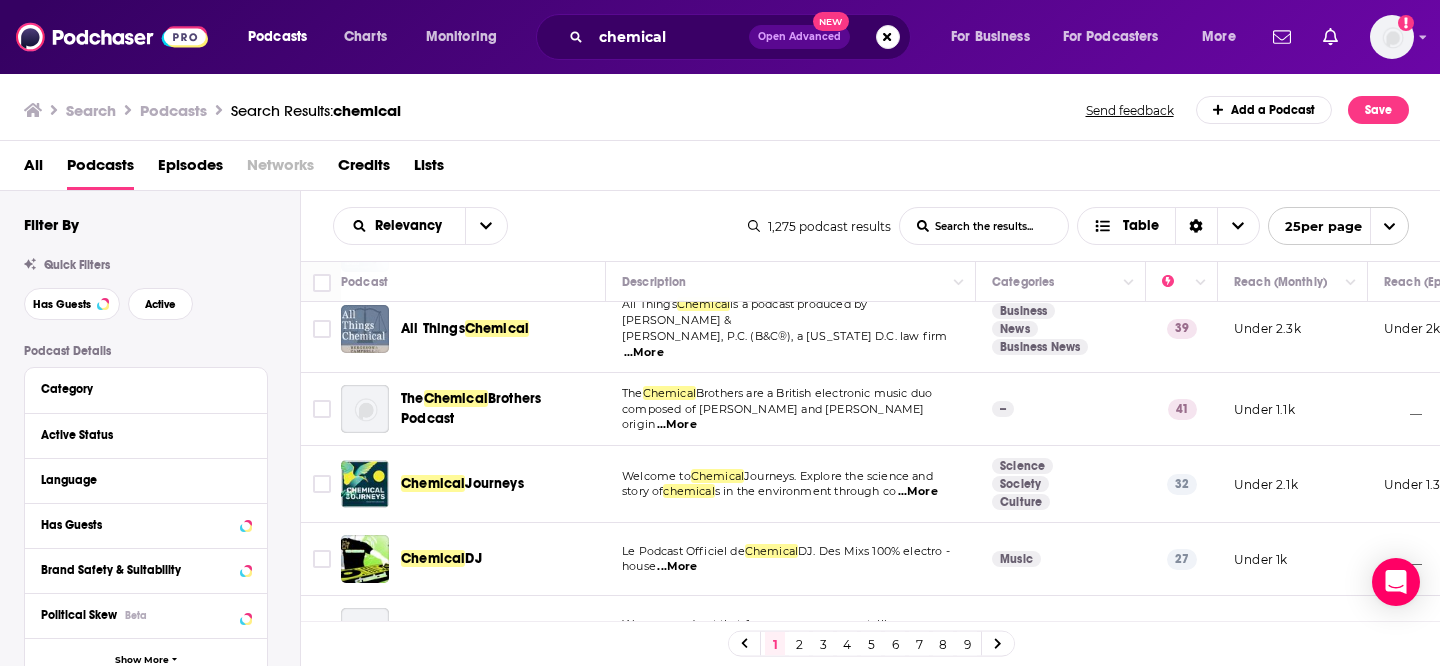 click on "...More" at bounding box center [918, 492] 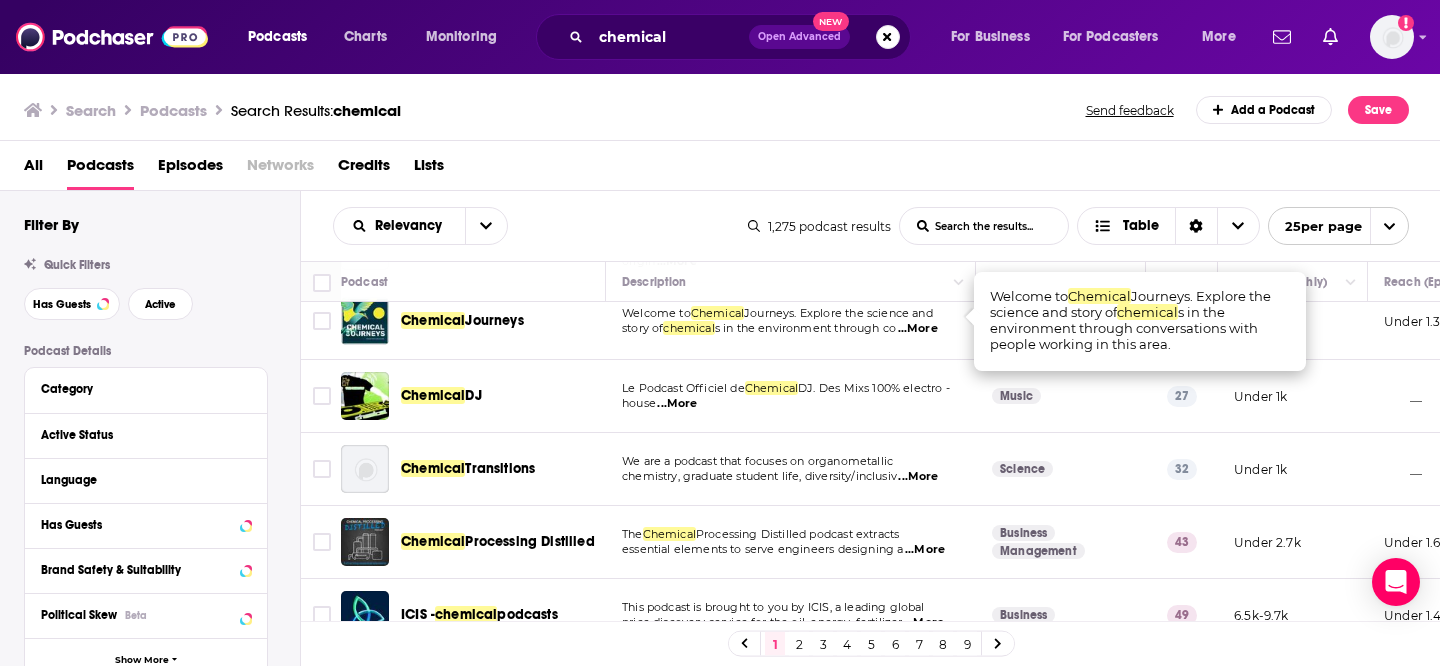 scroll, scrollTop: 254, scrollLeft: 0, axis: vertical 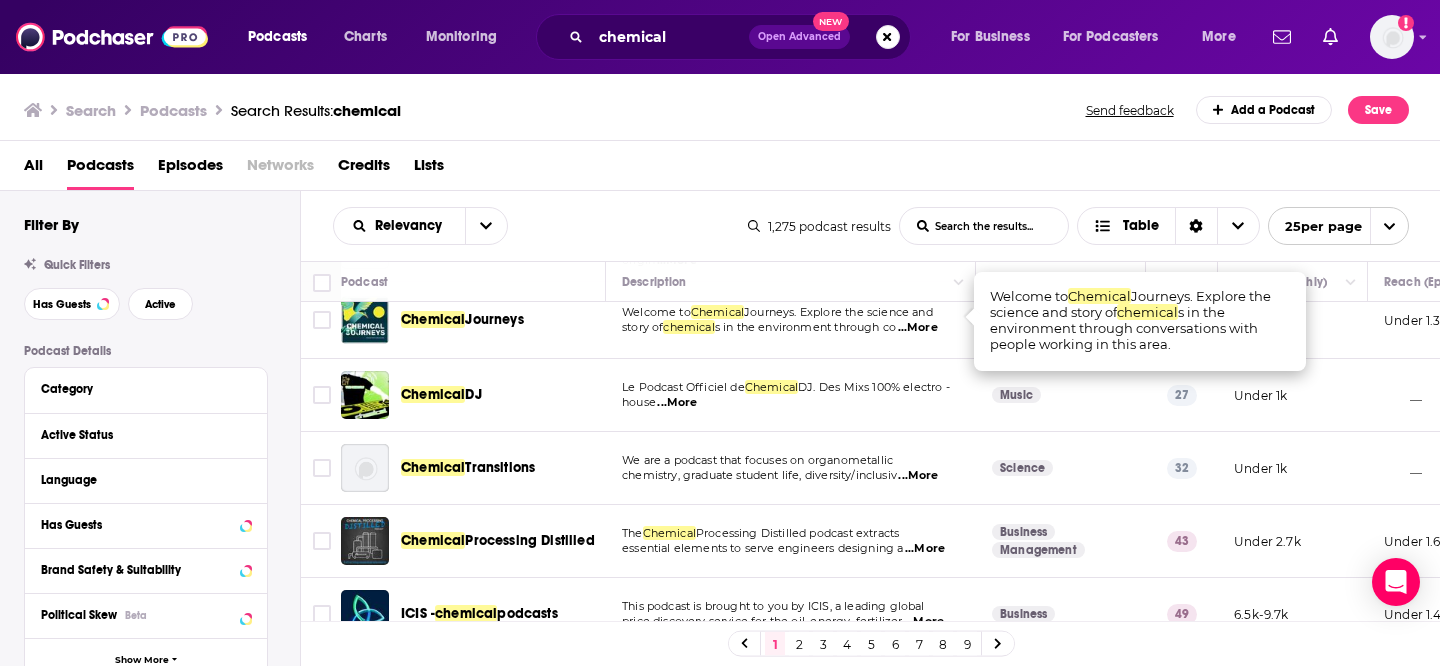 click on "...More" at bounding box center [918, 476] 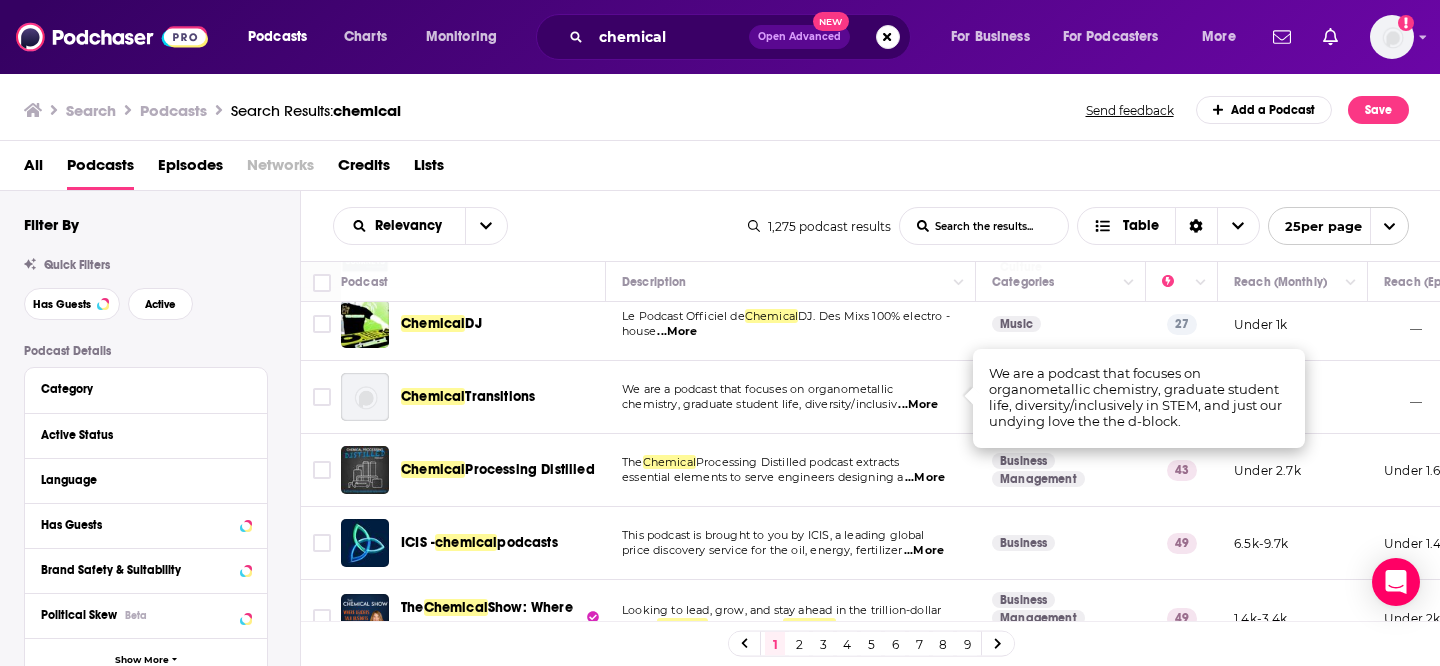 scroll, scrollTop: 323, scrollLeft: 0, axis: vertical 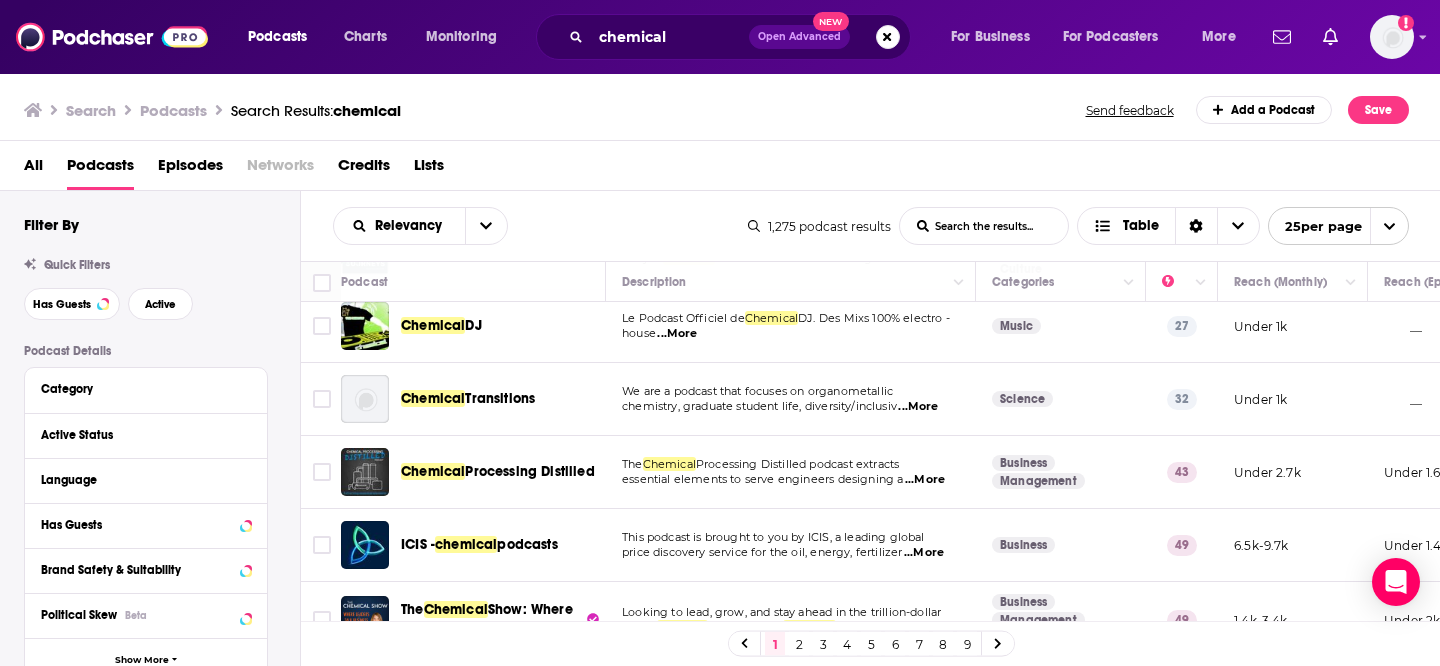 click on "...More" at bounding box center (925, 480) 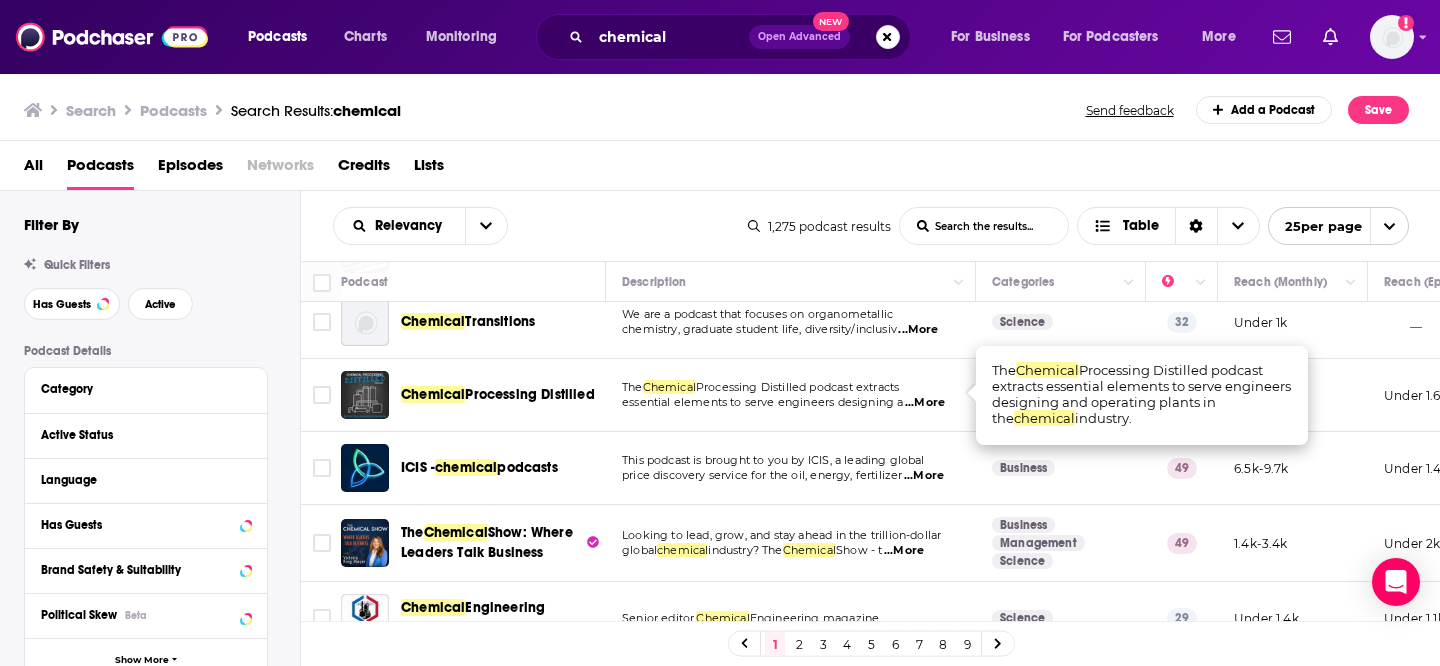 scroll, scrollTop: 402, scrollLeft: 0, axis: vertical 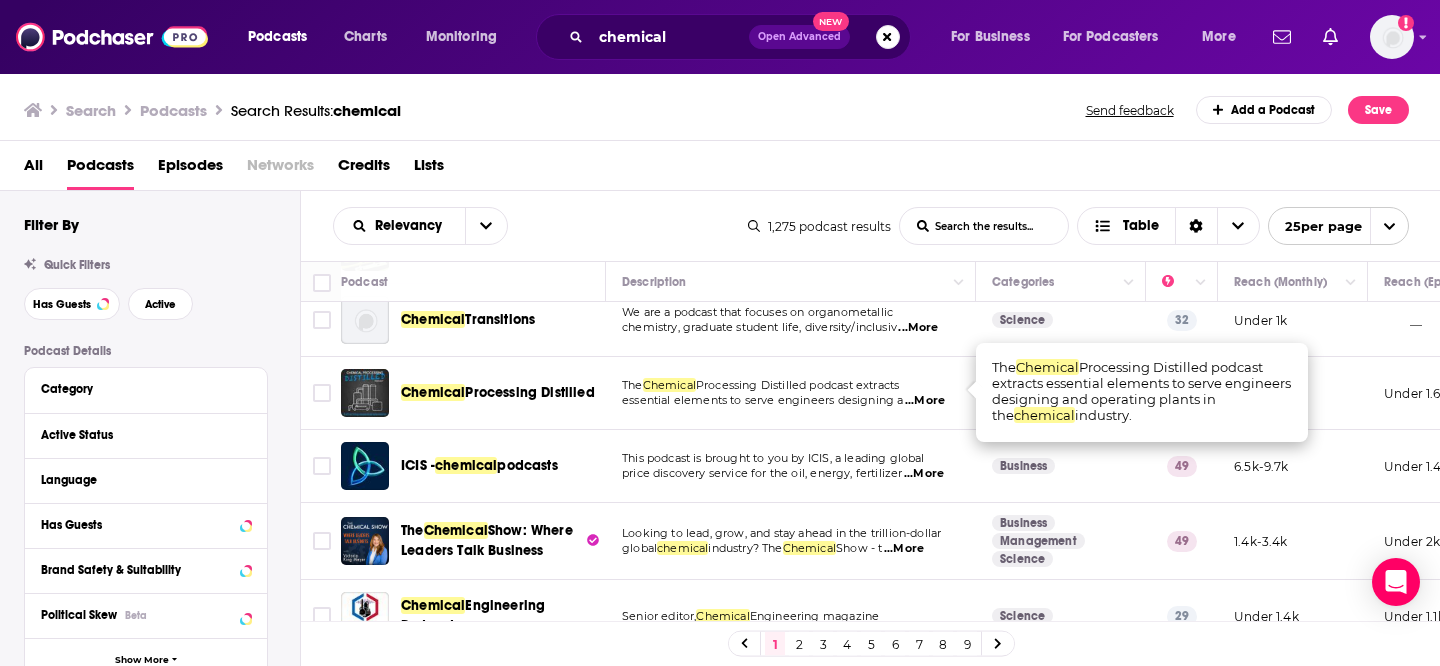 click on "...More" at bounding box center (924, 474) 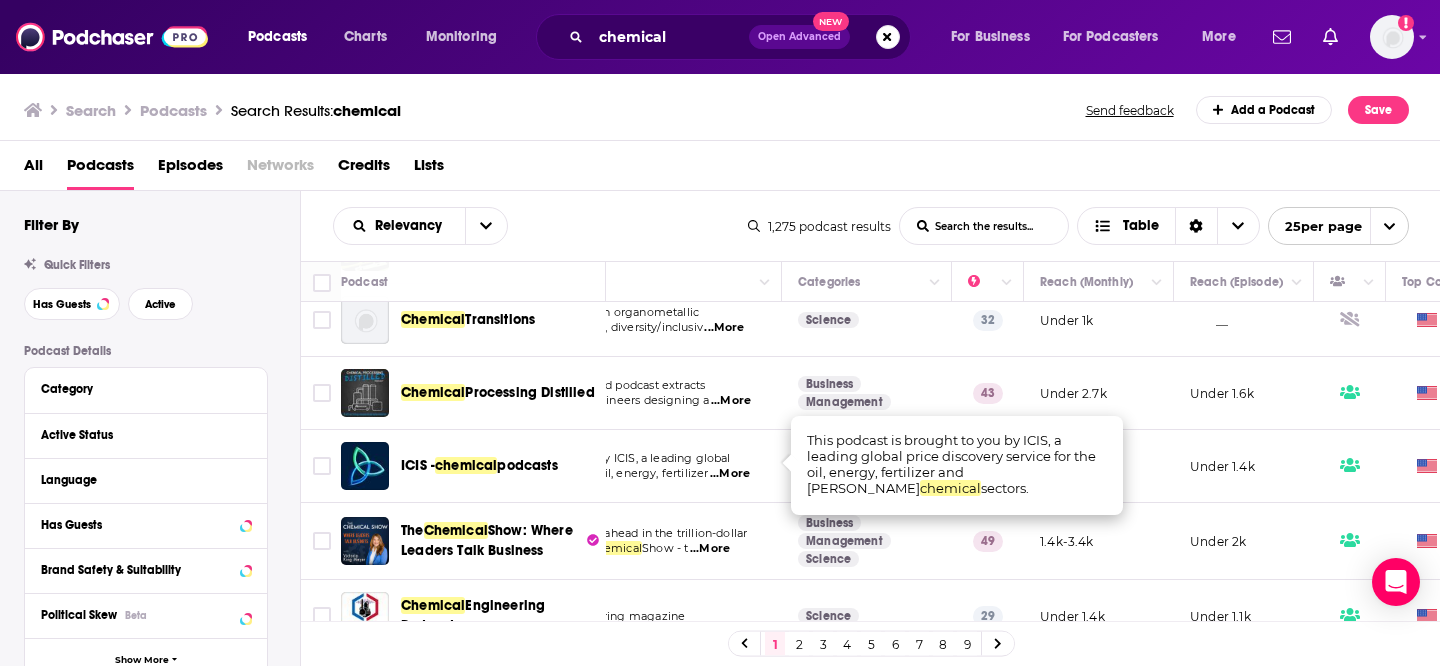 scroll, scrollTop: 402, scrollLeft: 200, axis: both 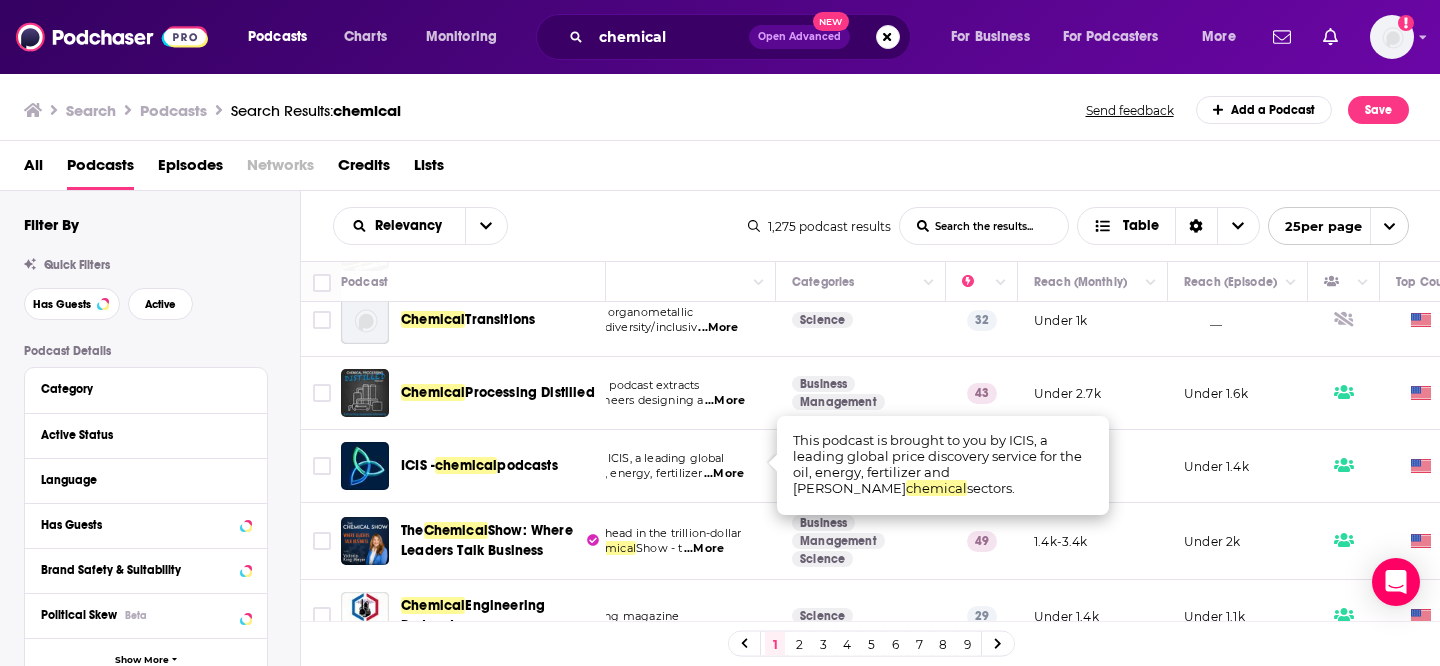 click on "This podcast is brought to you by ICIS, a leading global" at bounding box center (573, 458) 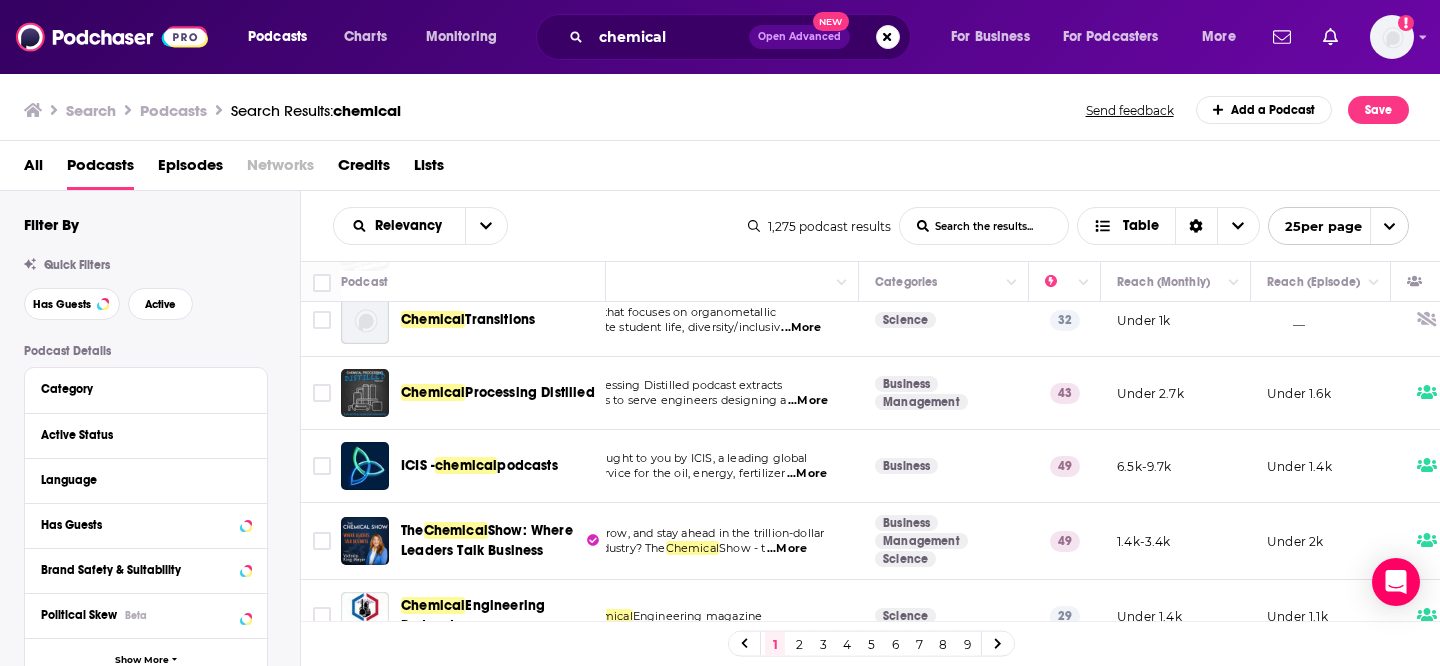 scroll, scrollTop: 402, scrollLeft: 0, axis: vertical 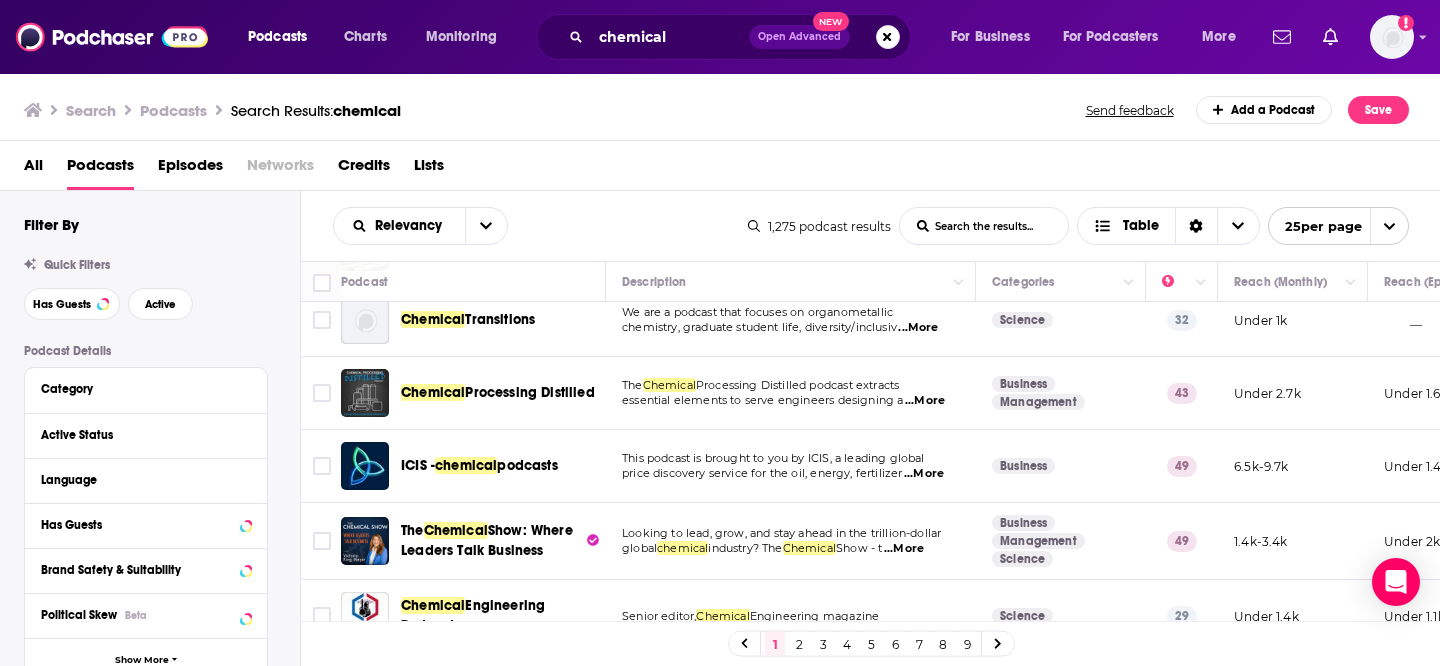 click on "This podcast is brought to you by ICIS, a leading global price discovery service for the oil, energy, fertilizer   ...More" at bounding box center [791, 466] 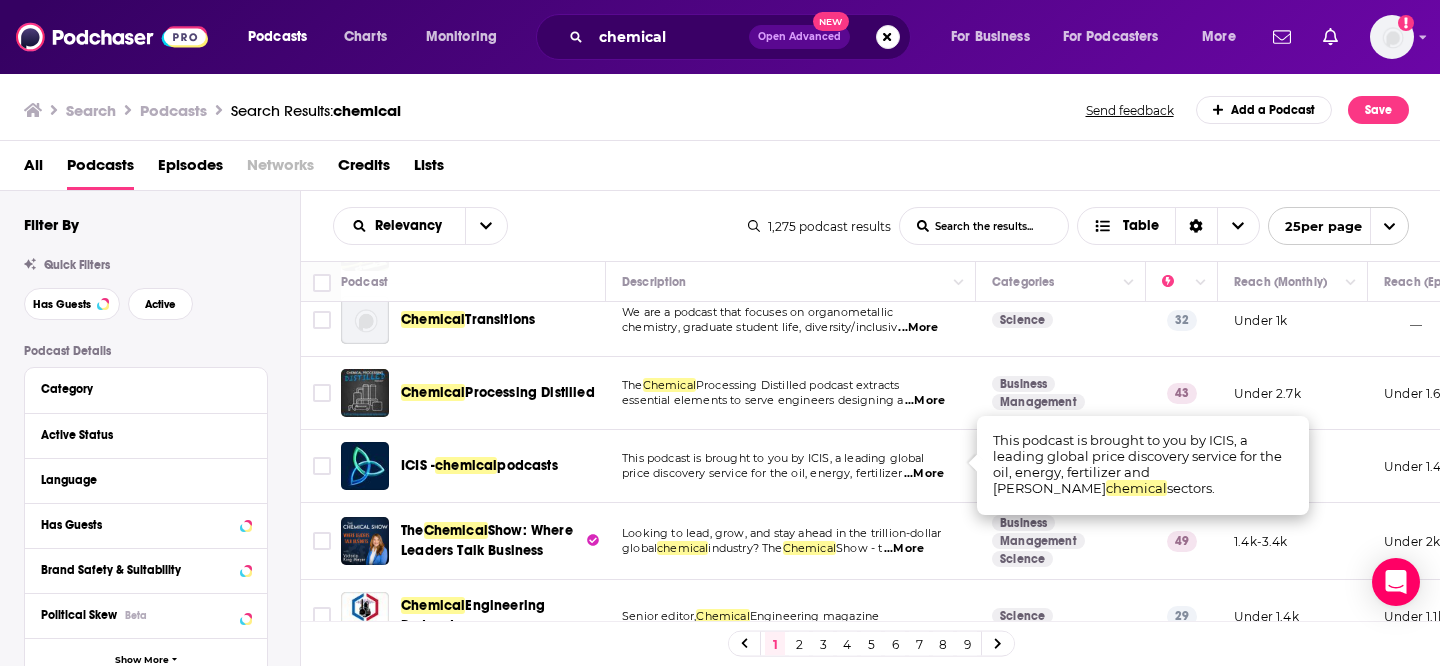 click on "...More" at bounding box center (924, 474) 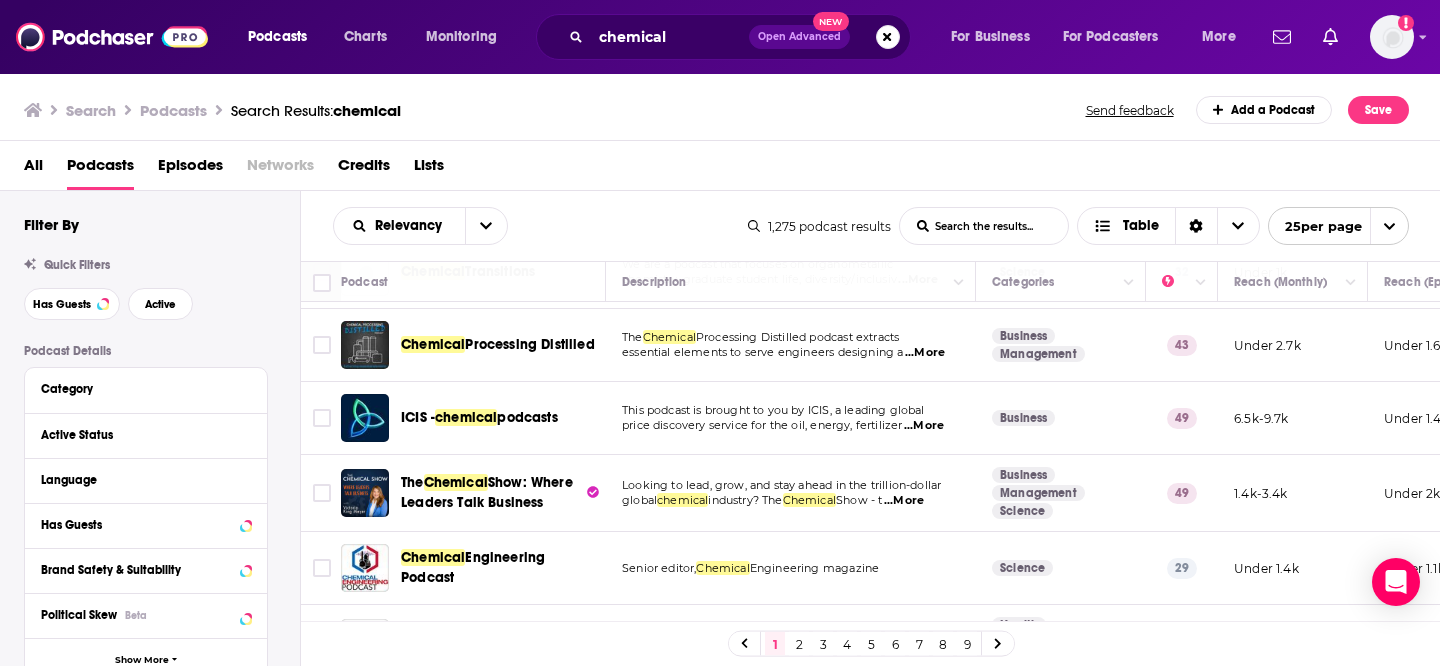 scroll, scrollTop: 462, scrollLeft: 0, axis: vertical 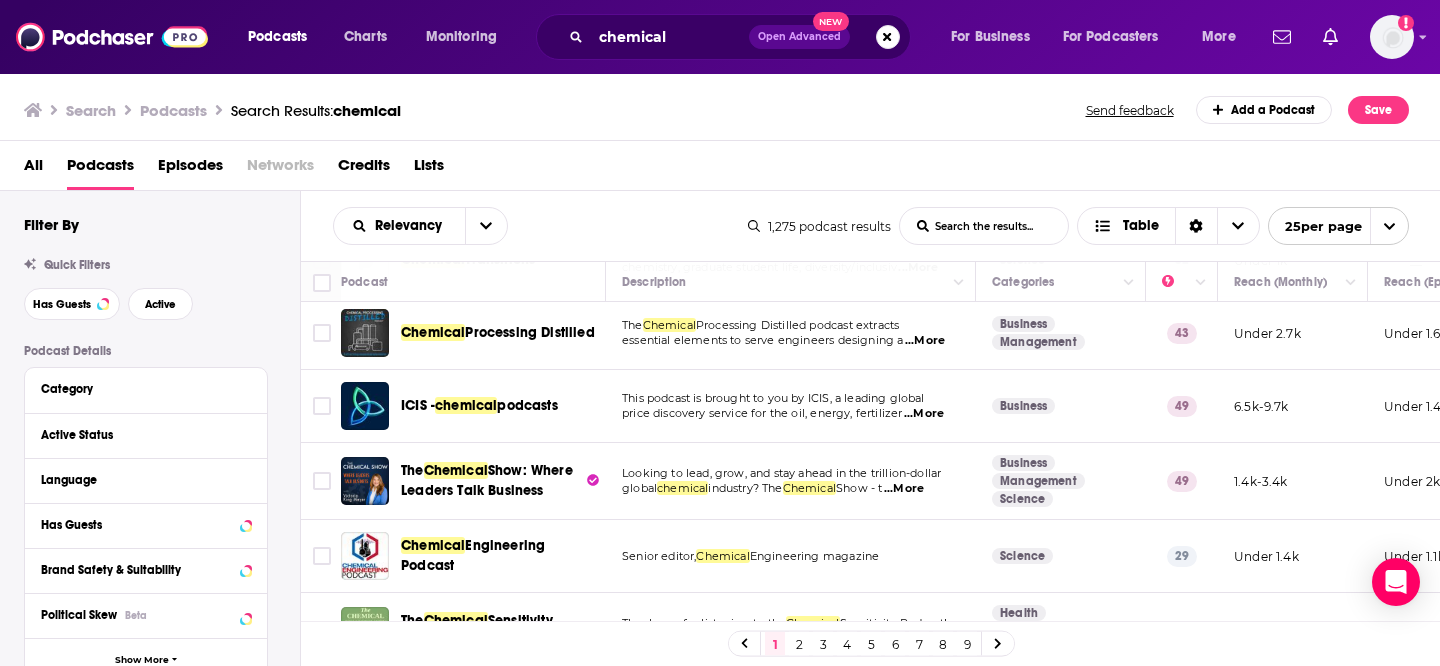 click on "...More" at bounding box center (904, 489) 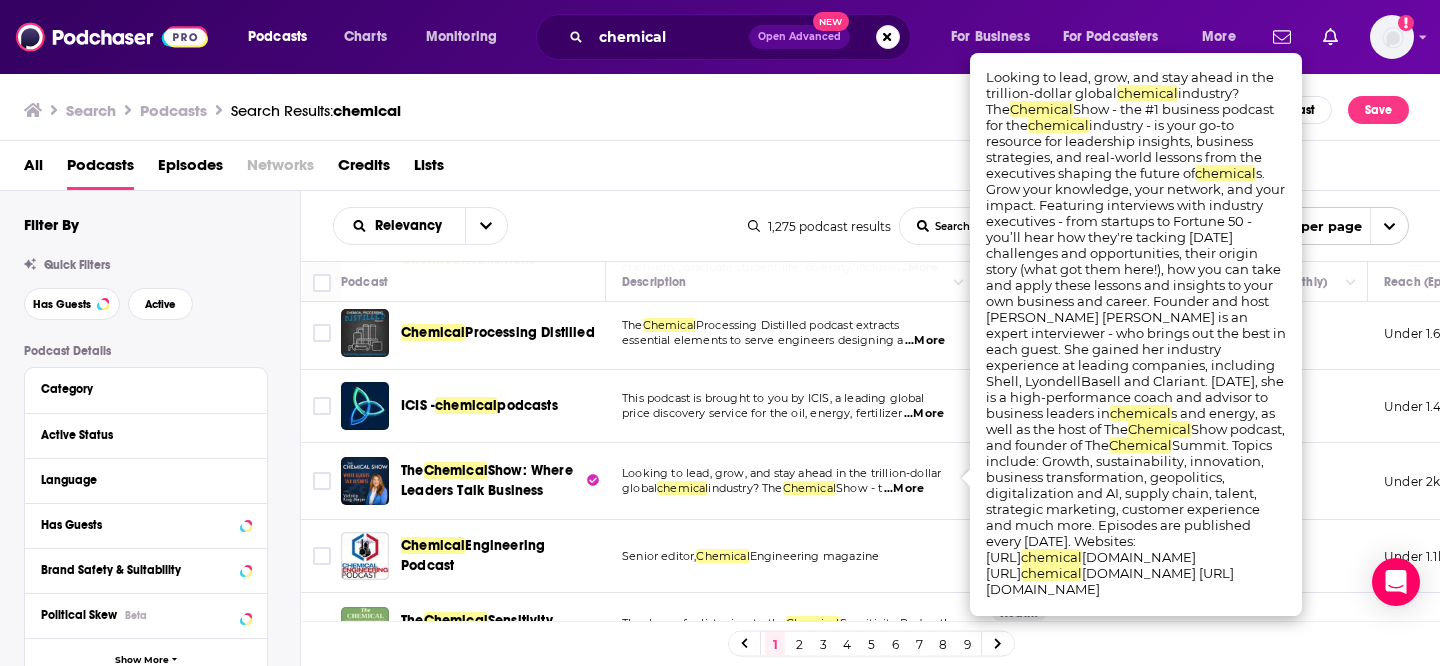 click on "...More" at bounding box center (904, 489) 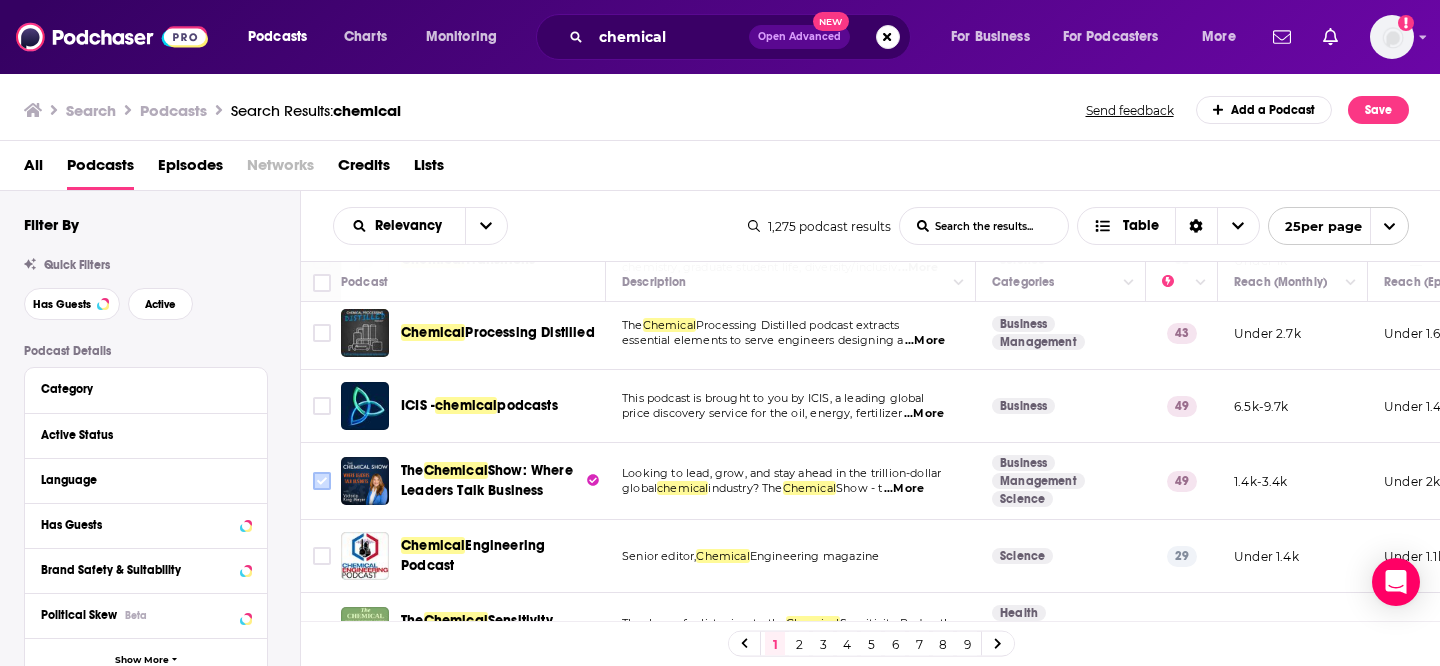 click at bounding box center (322, 481) 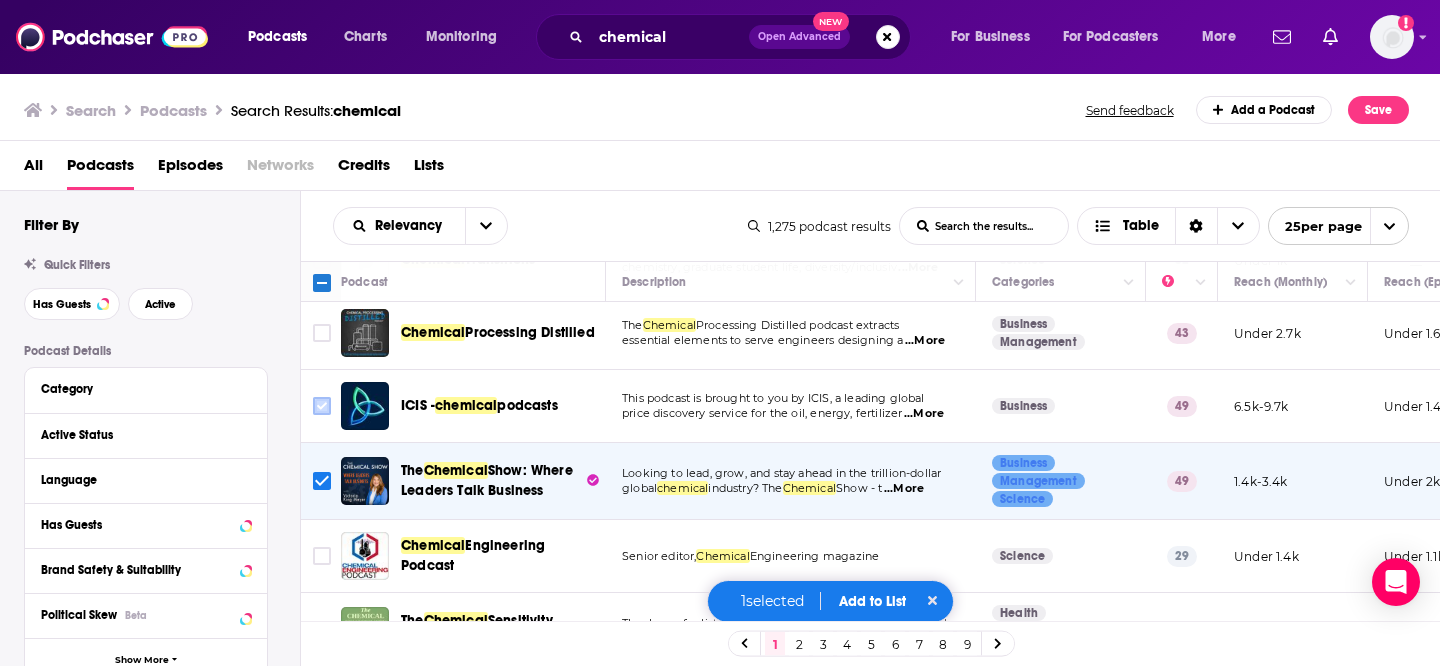click at bounding box center (322, 406) 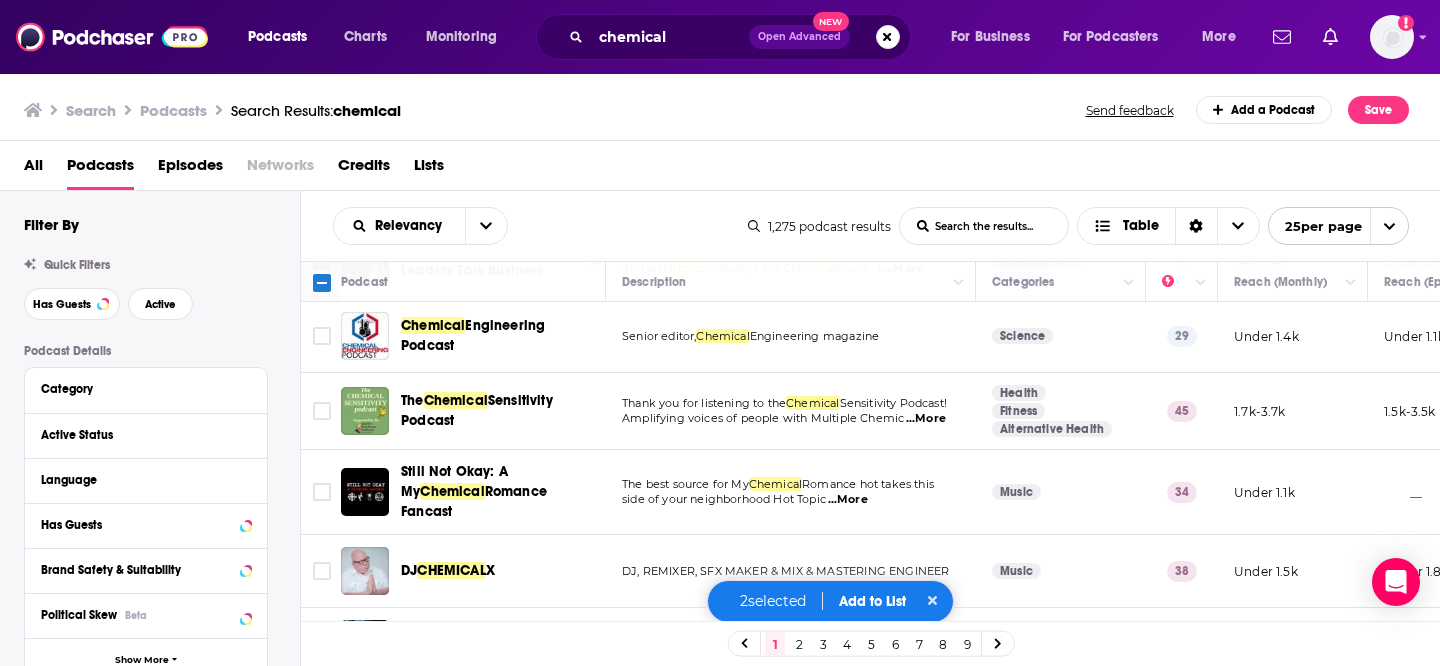 scroll, scrollTop: 687, scrollLeft: 0, axis: vertical 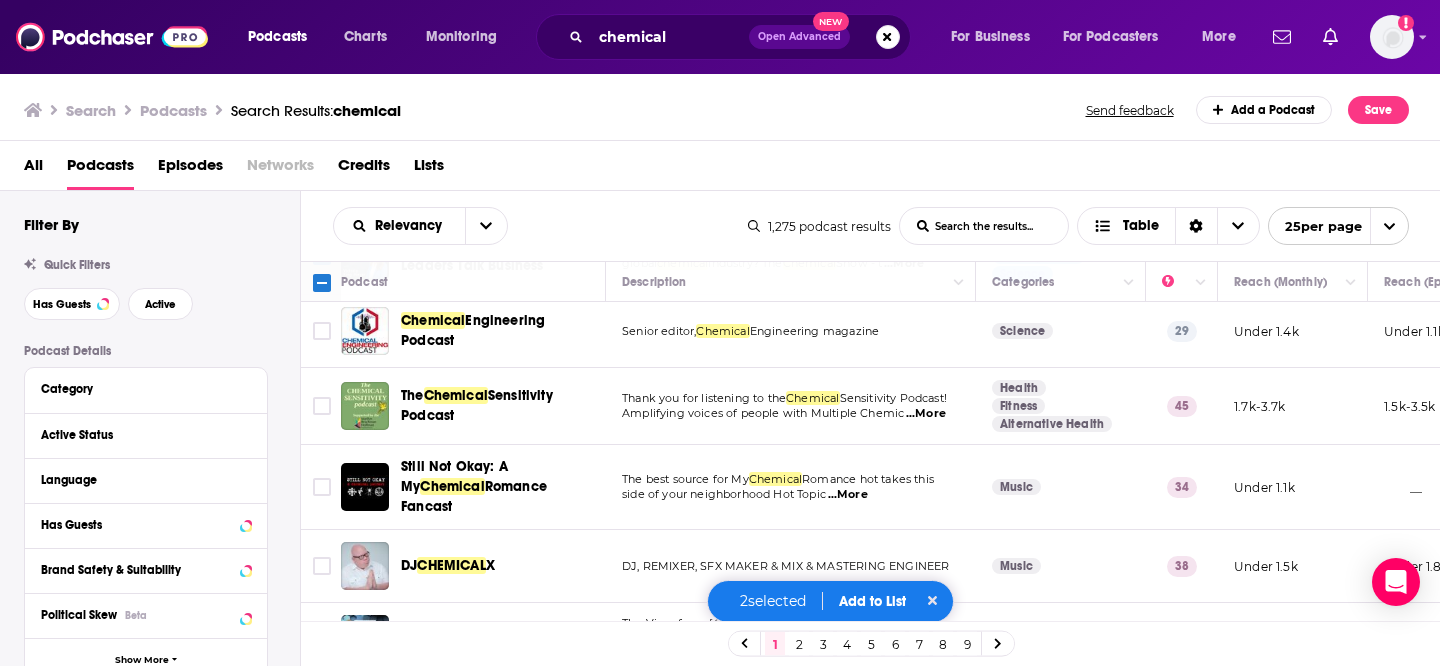 click on "...More" at bounding box center (926, 414) 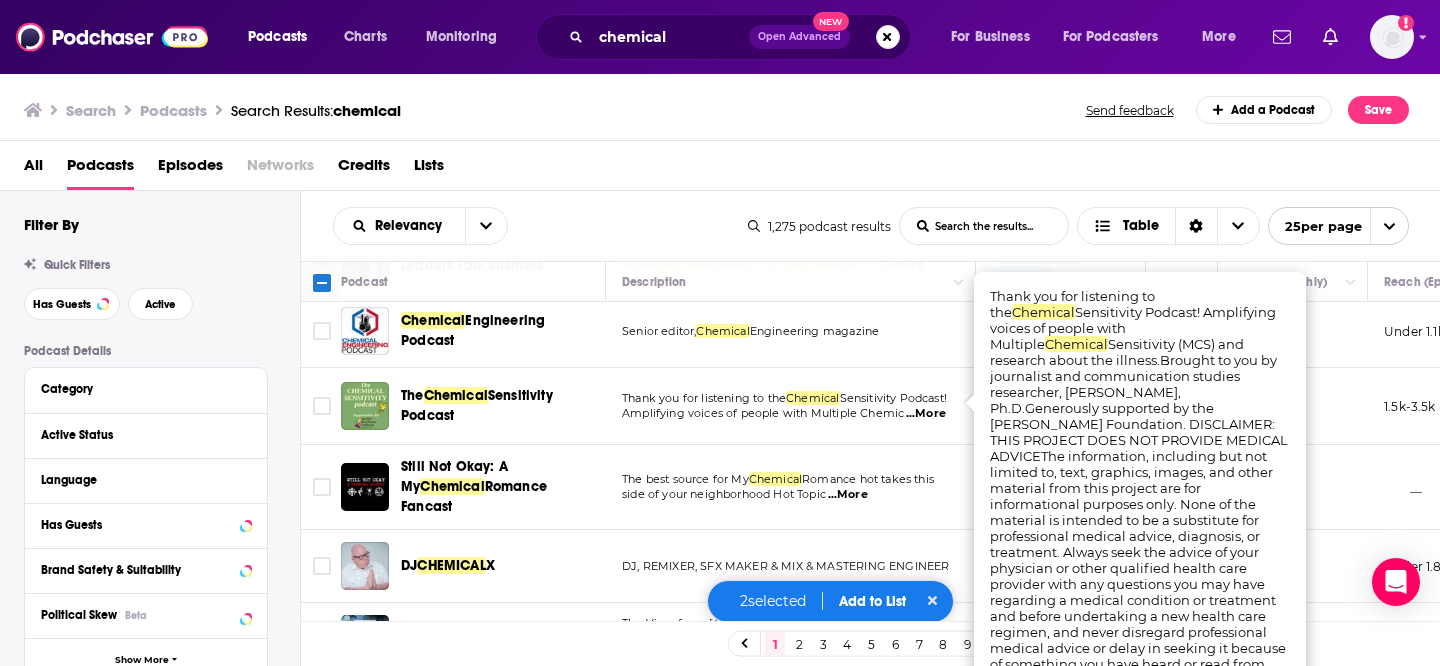 click on "...More" at bounding box center (926, 414) 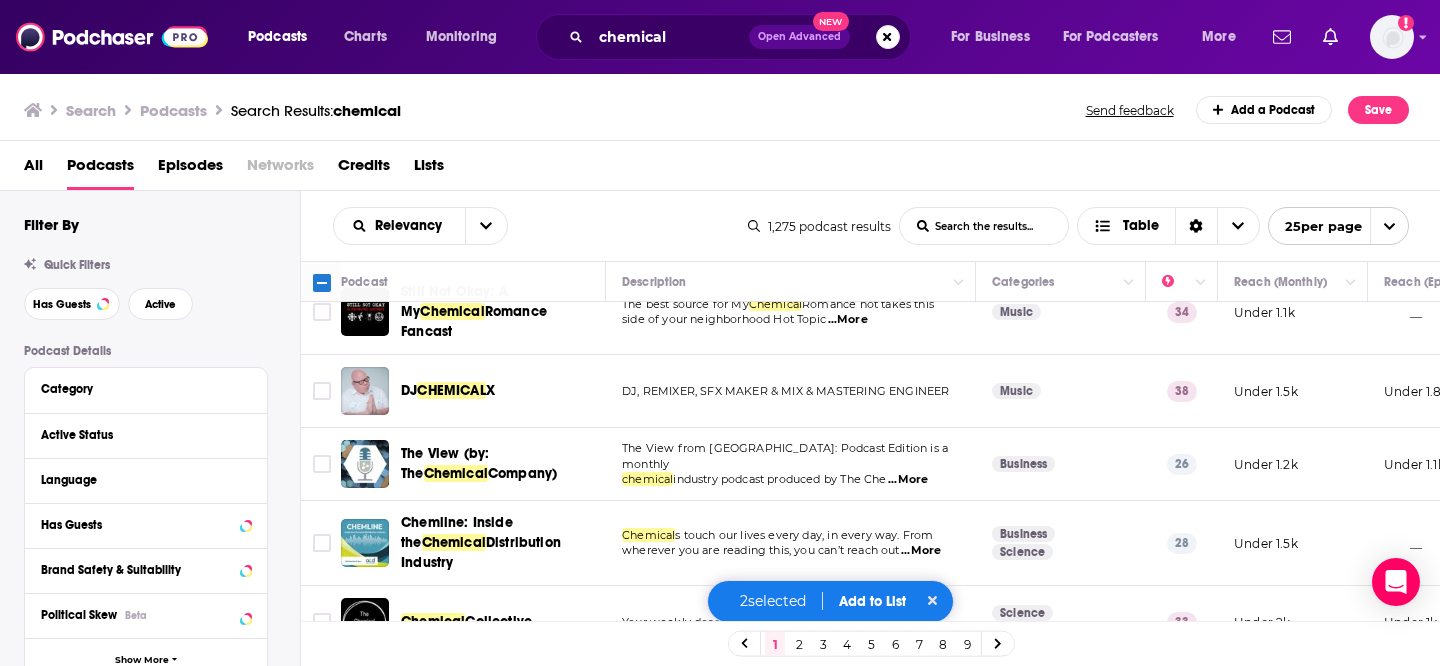 scroll, scrollTop: 873, scrollLeft: 0, axis: vertical 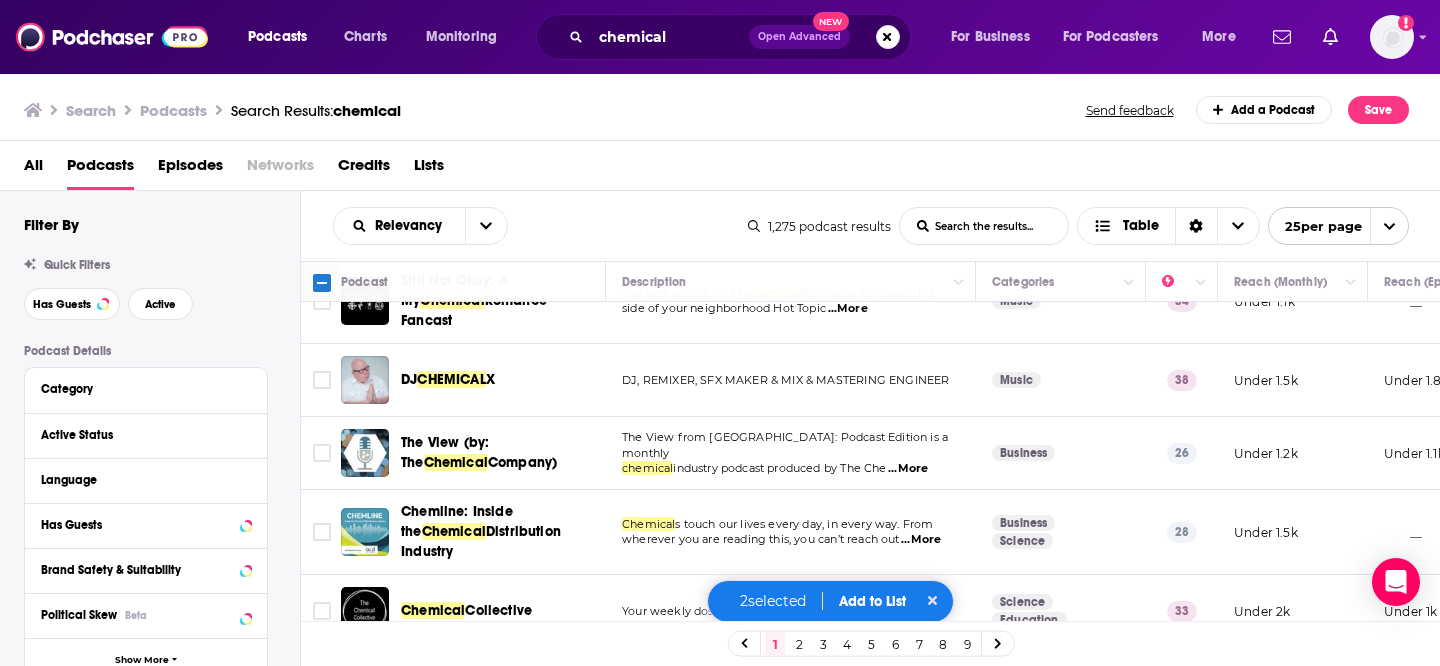 click on "...More" at bounding box center (908, 469) 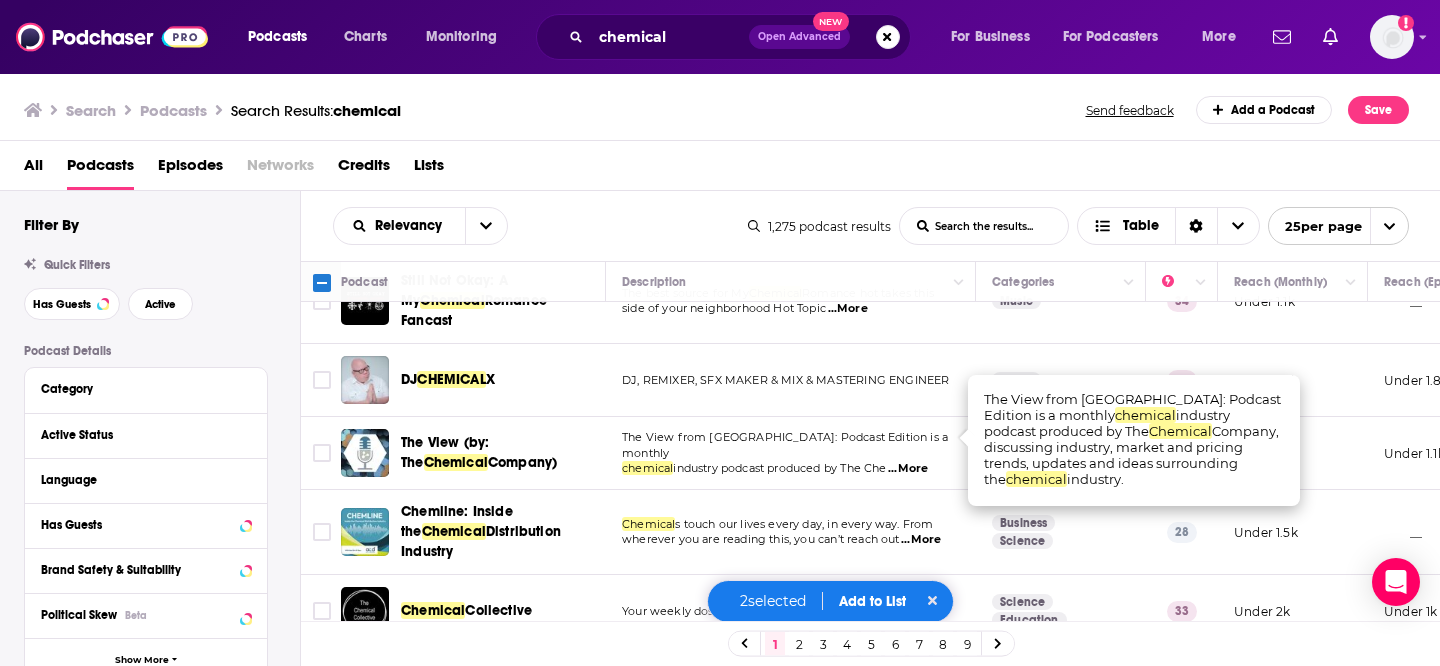 click on "industry podcast produced by The Che" at bounding box center [779, 468] 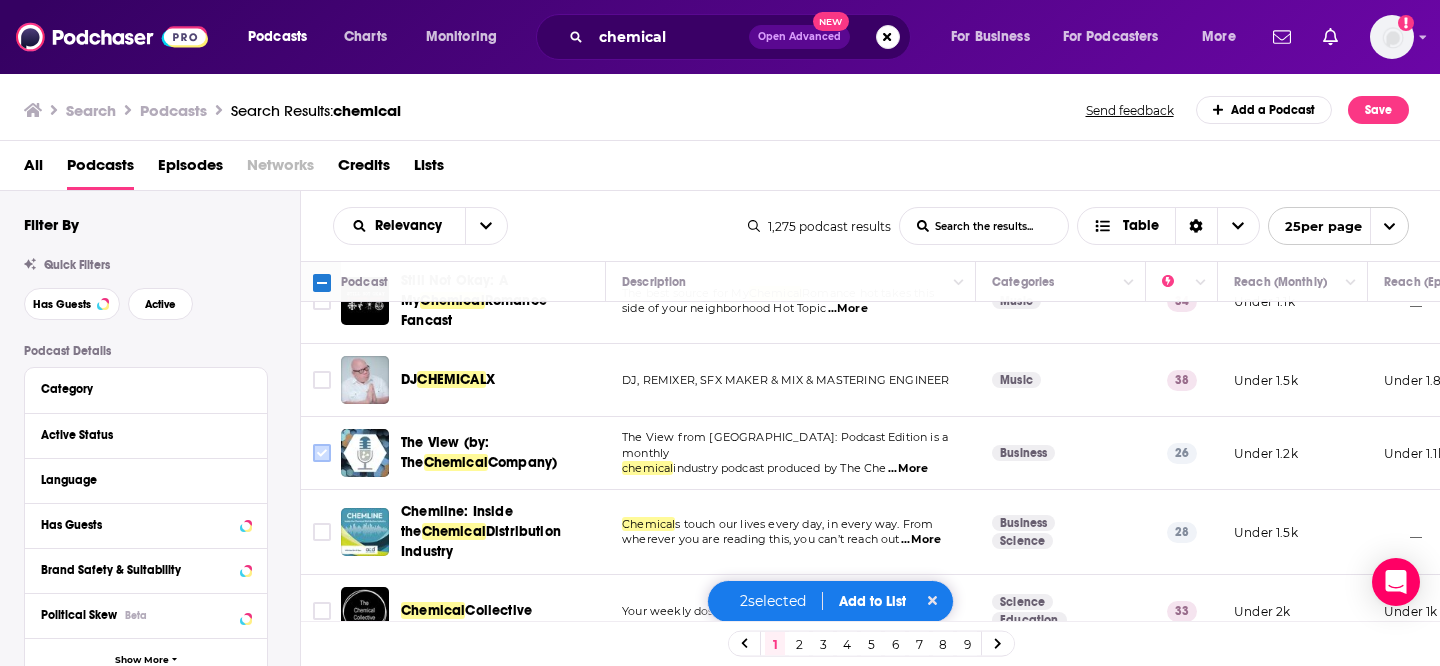 click 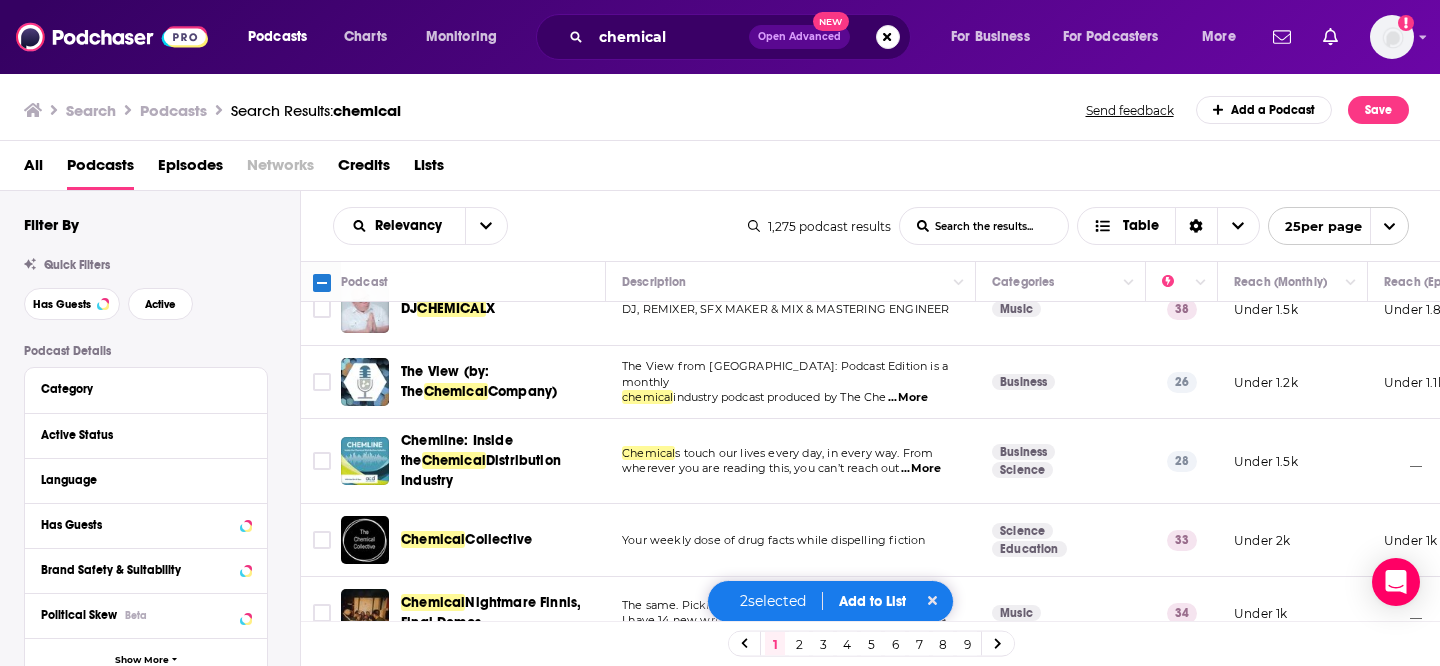 scroll, scrollTop: 918, scrollLeft: 0, axis: vertical 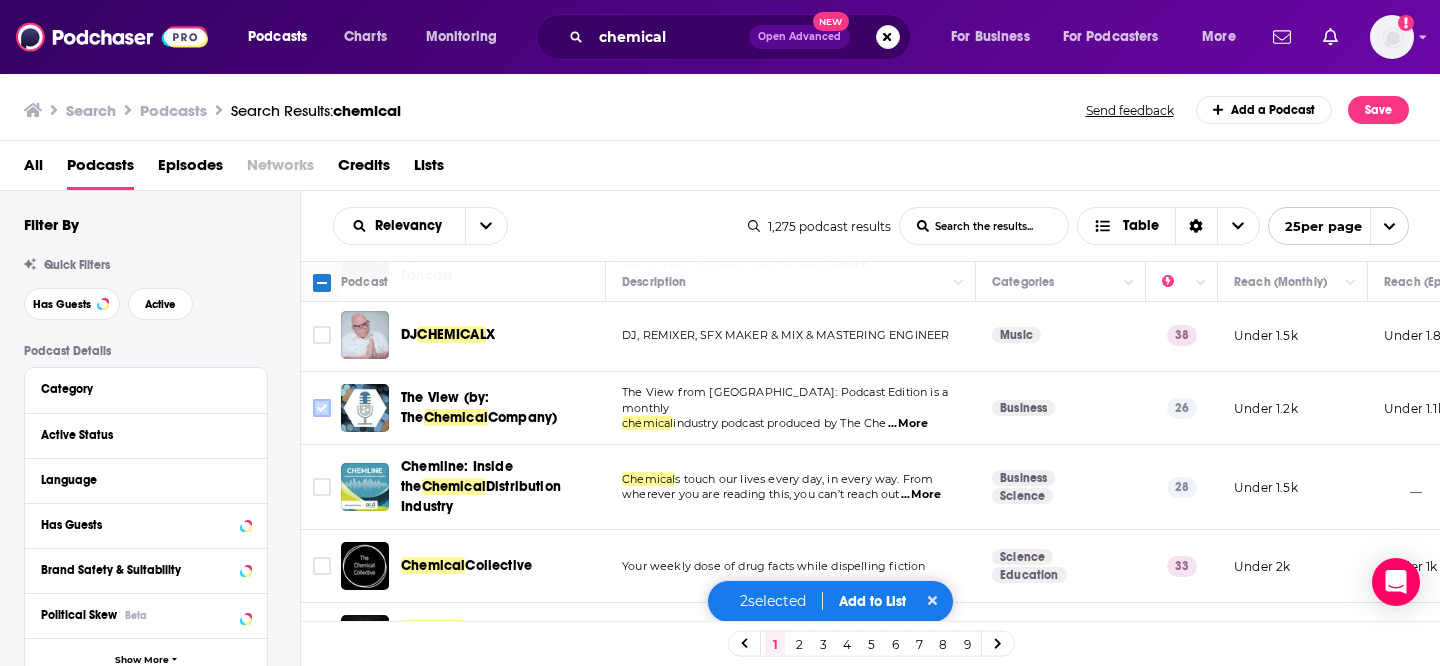 click at bounding box center [322, 408] 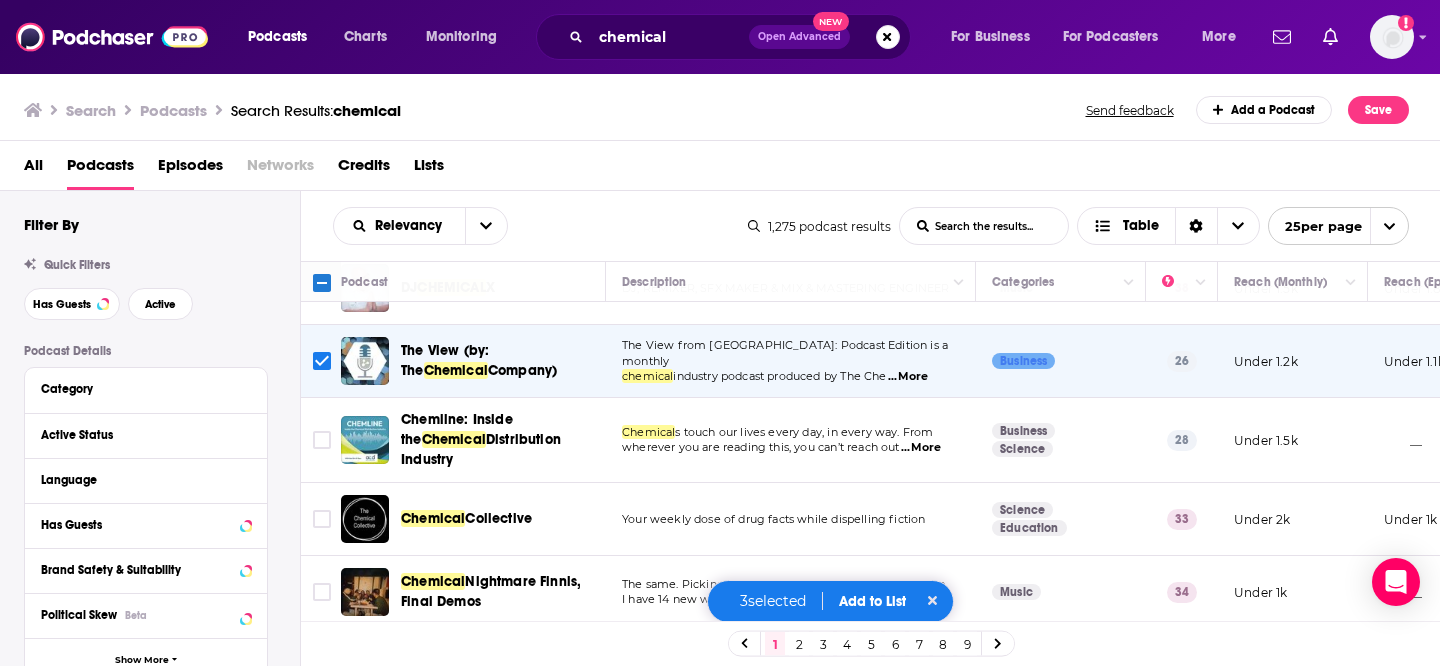 scroll, scrollTop: 966, scrollLeft: 0, axis: vertical 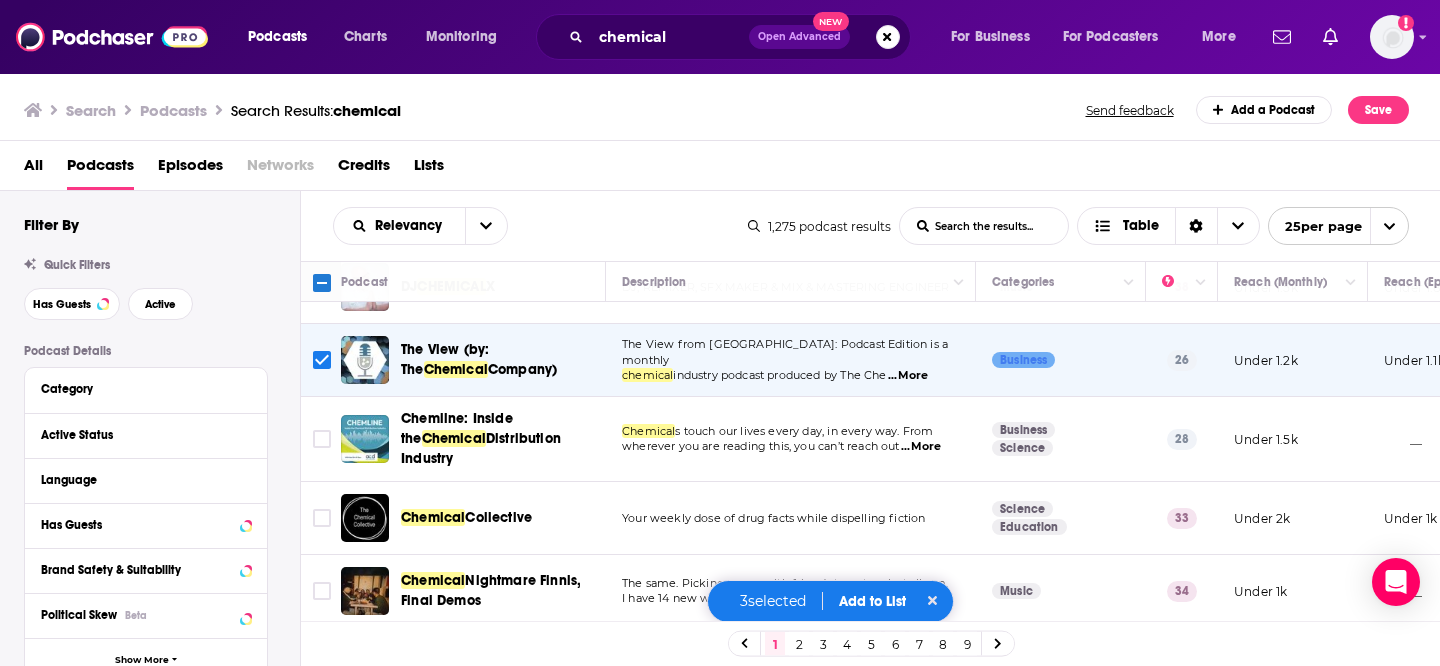 click on "...More" at bounding box center (921, 447) 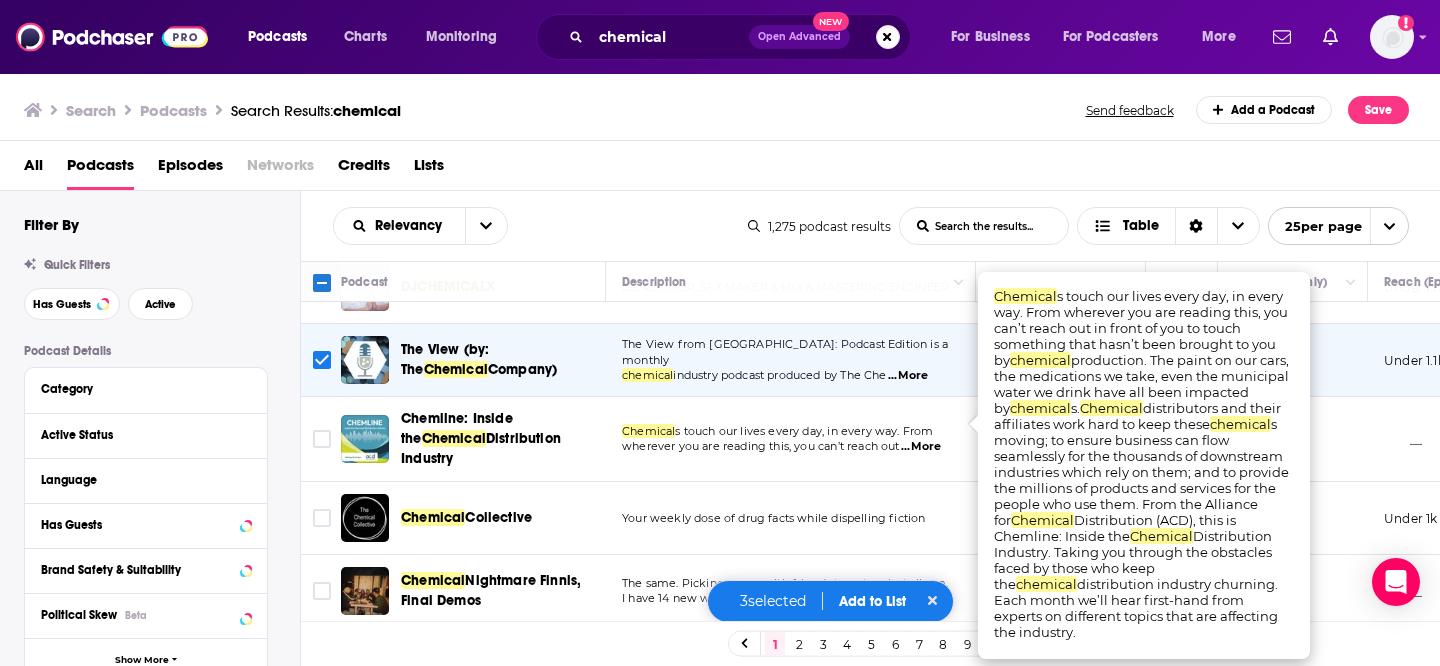 click on "...More" at bounding box center [921, 447] 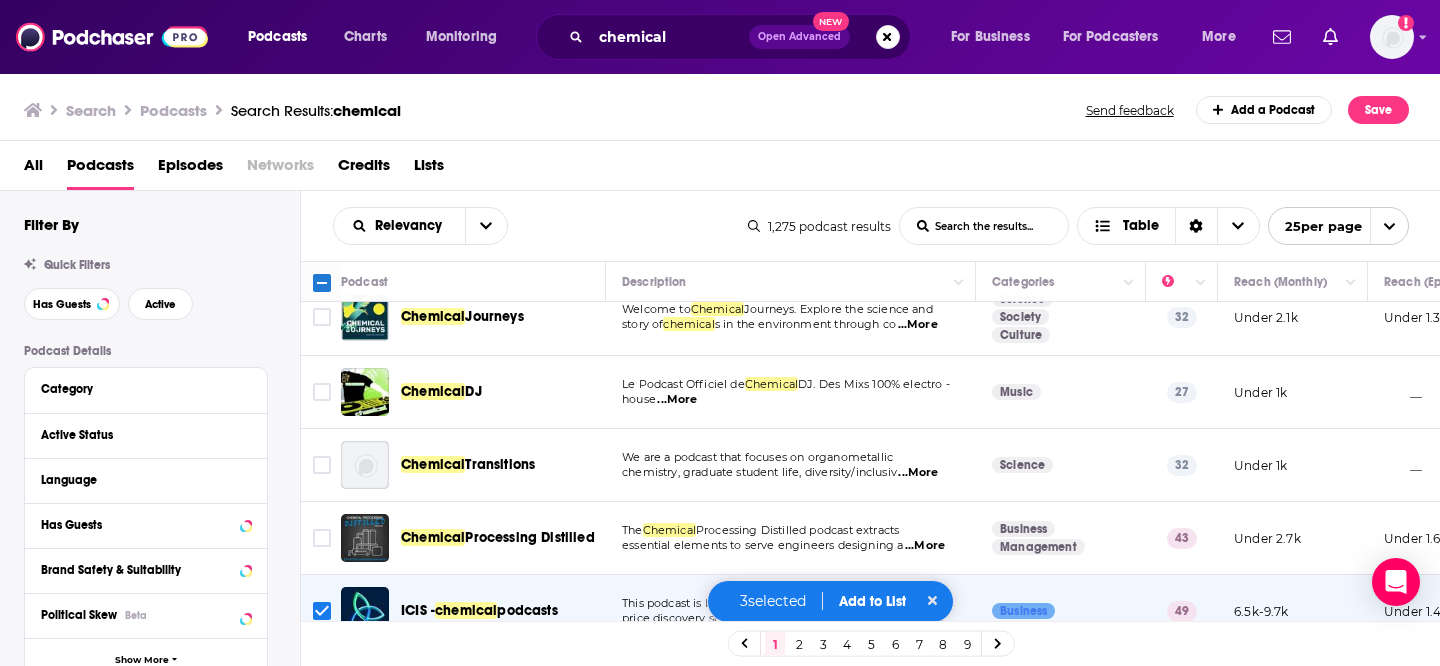 scroll, scrollTop: 325, scrollLeft: 0, axis: vertical 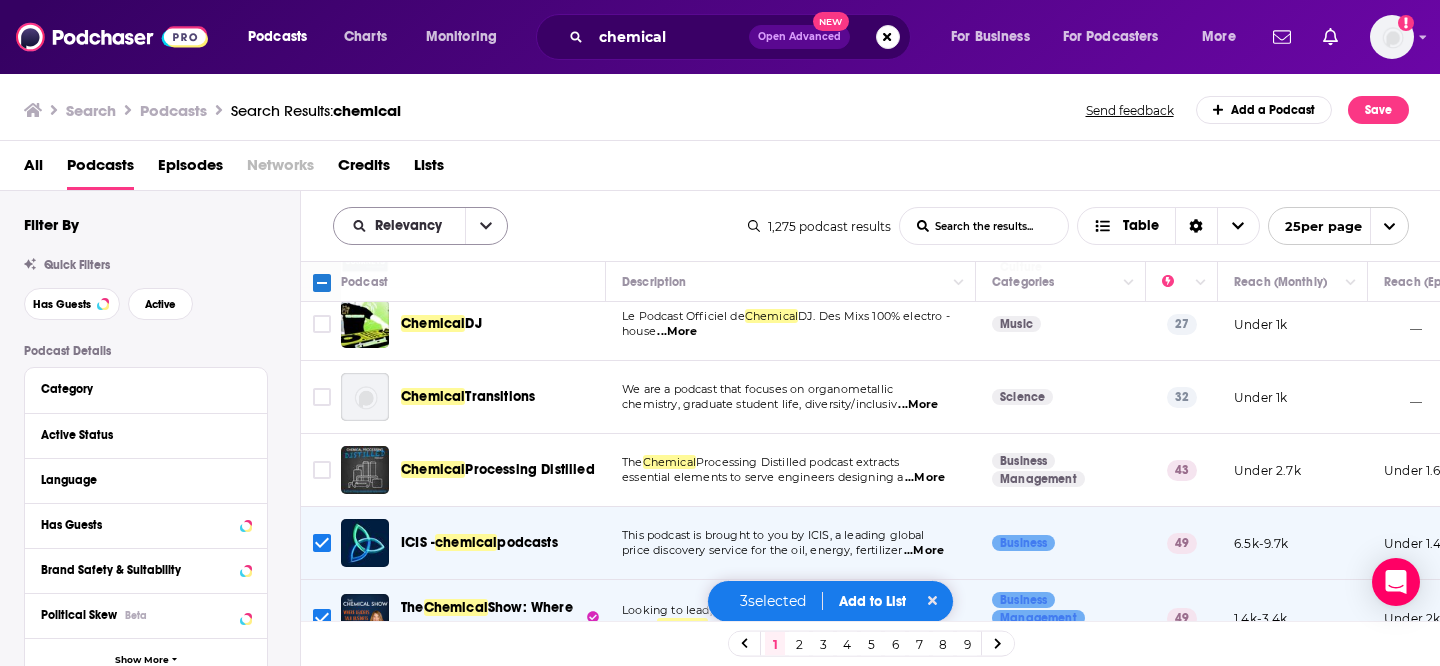 click at bounding box center [486, 226] 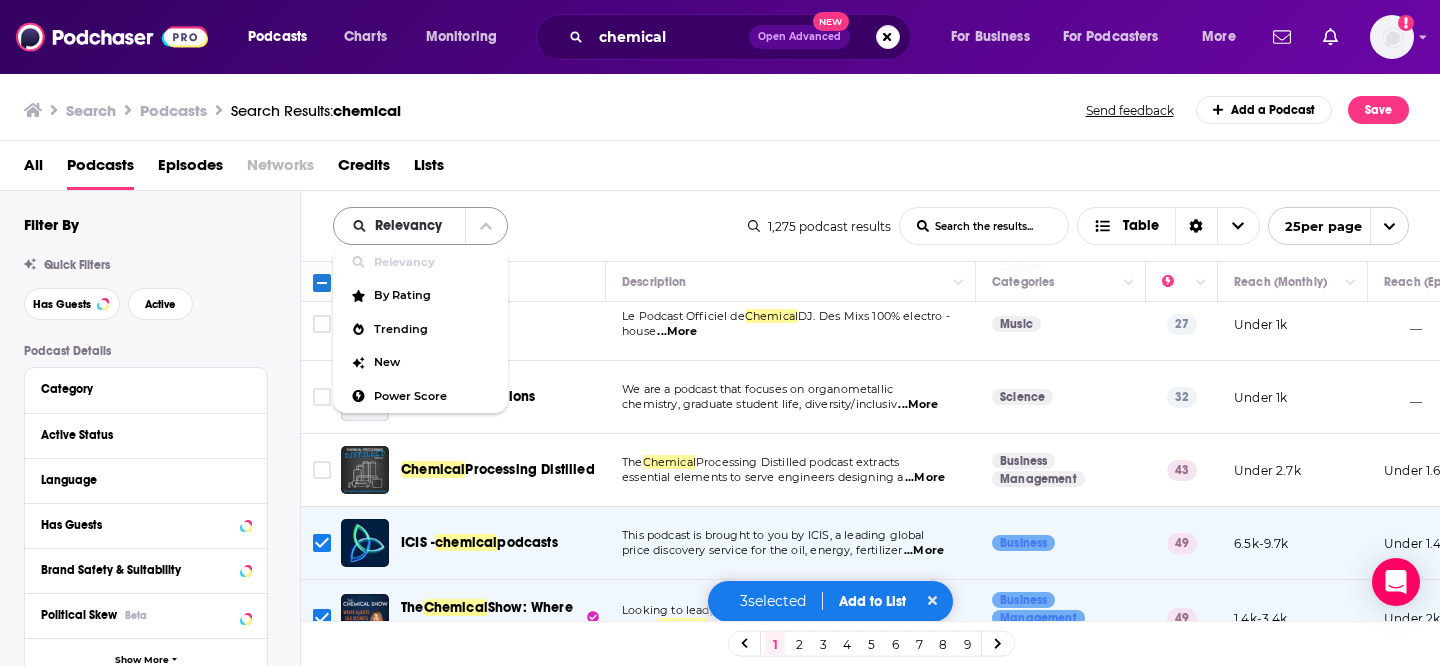 click at bounding box center [486, 226] 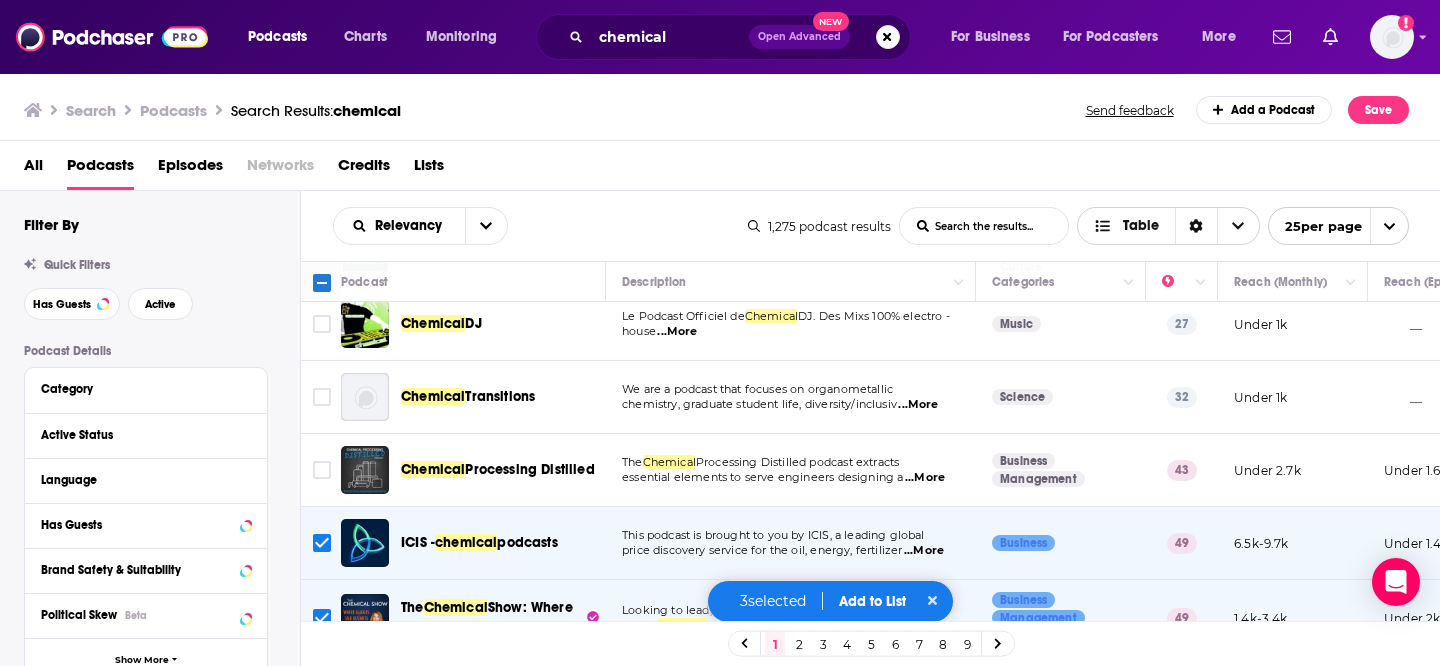 click at bounding box center (1238, 226) 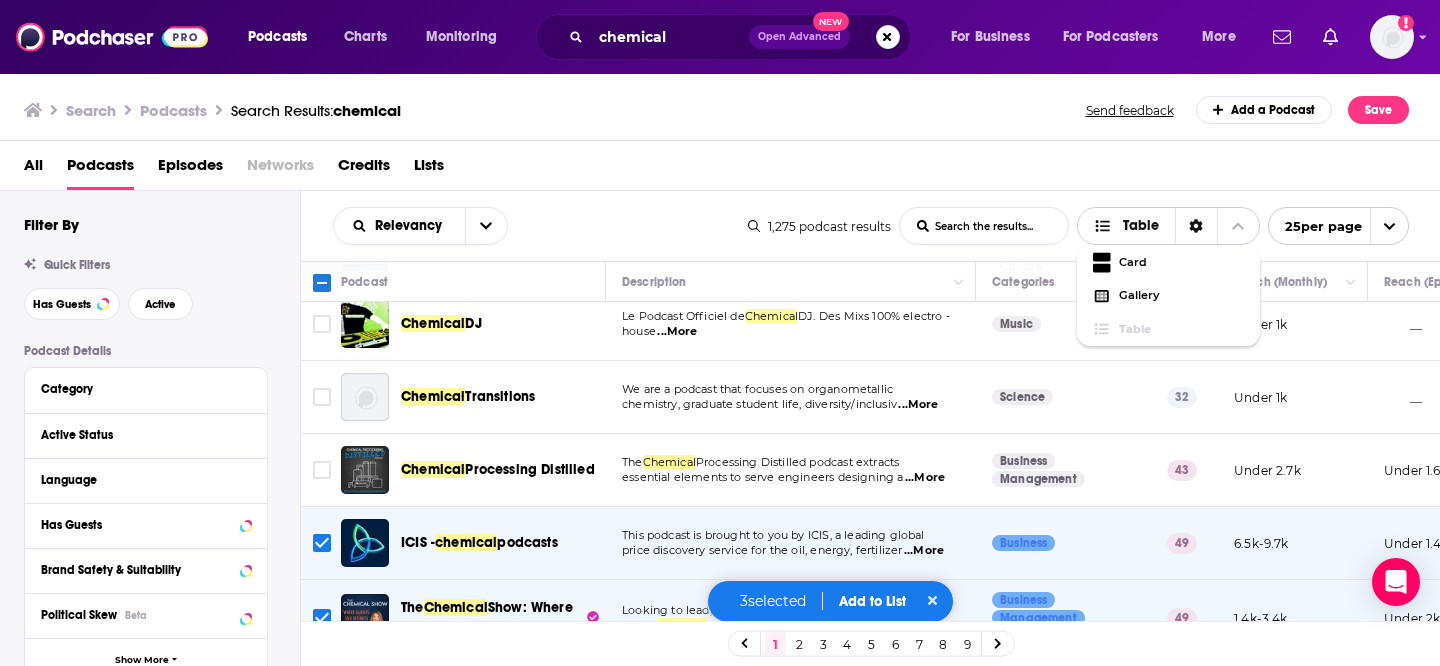 click at bounding box center [1238, 226] 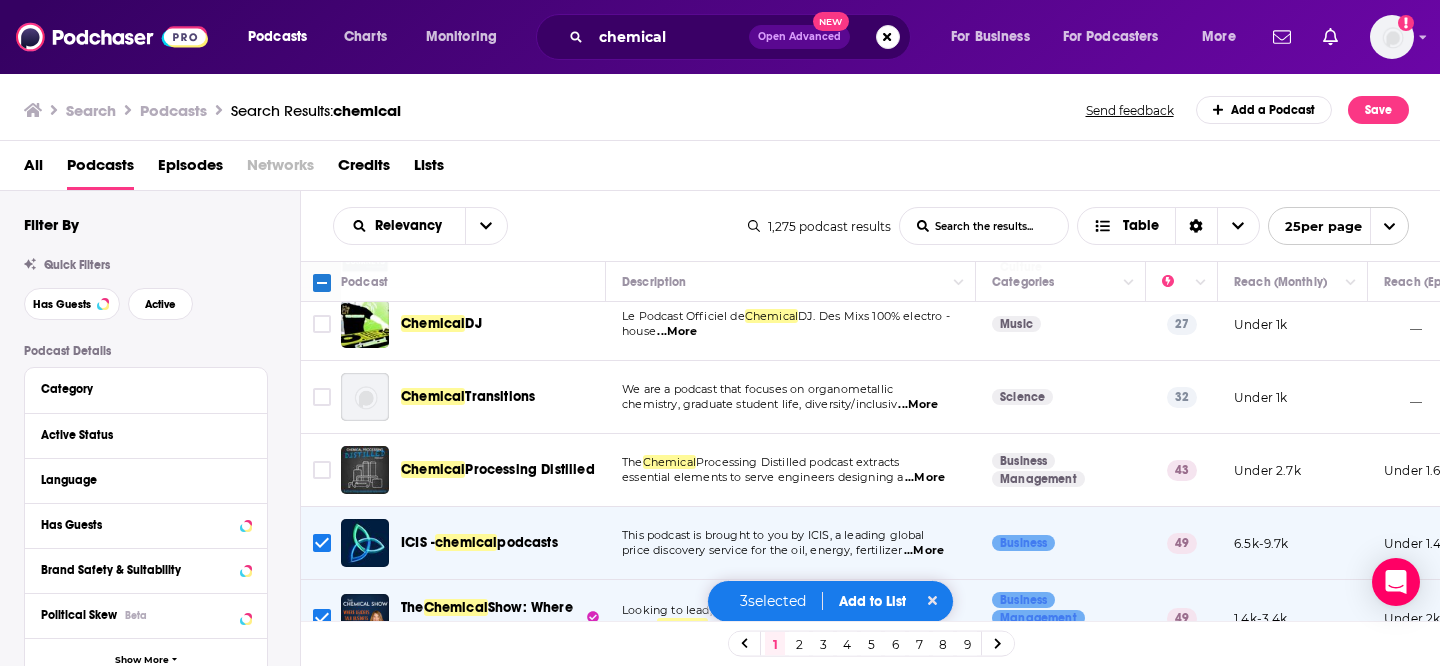 click at bounding box center (1389, 226) 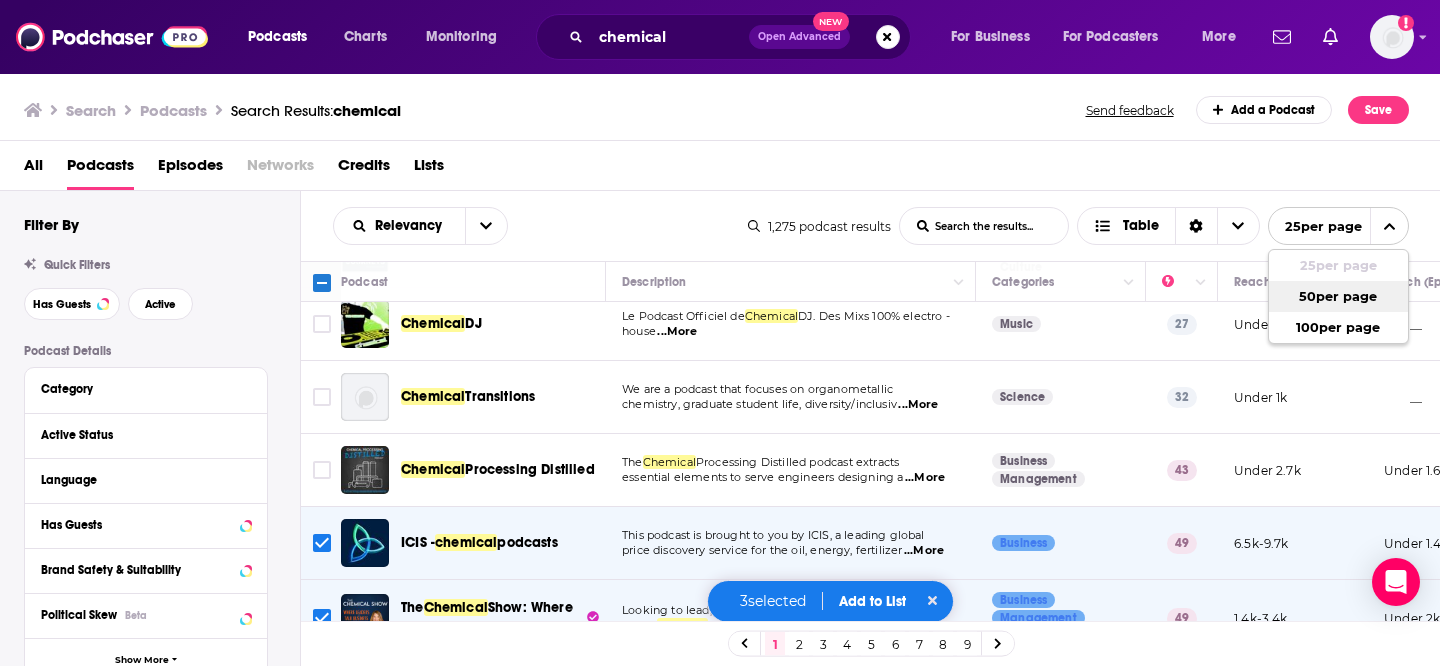 click on "50  per page" at bounding box center (1338, 296) 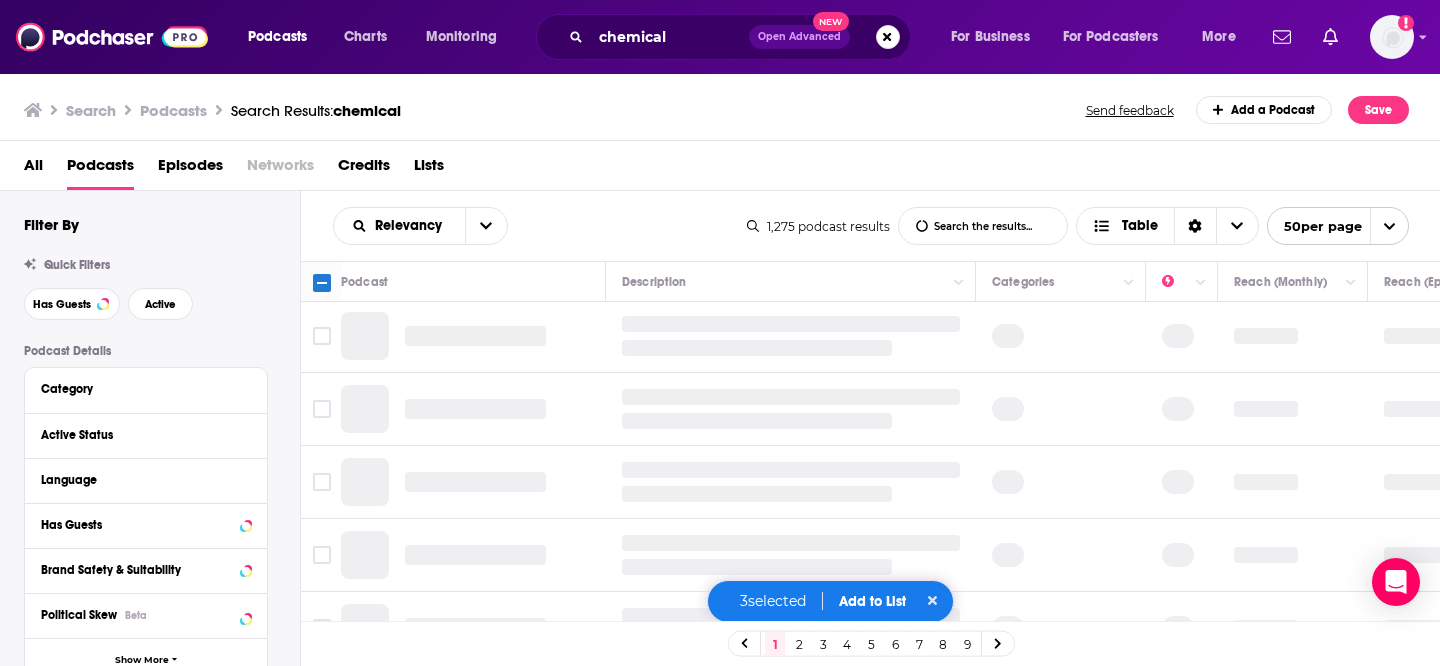 scroll, scrollTop: 0, scrollLeft: 0, axis: both 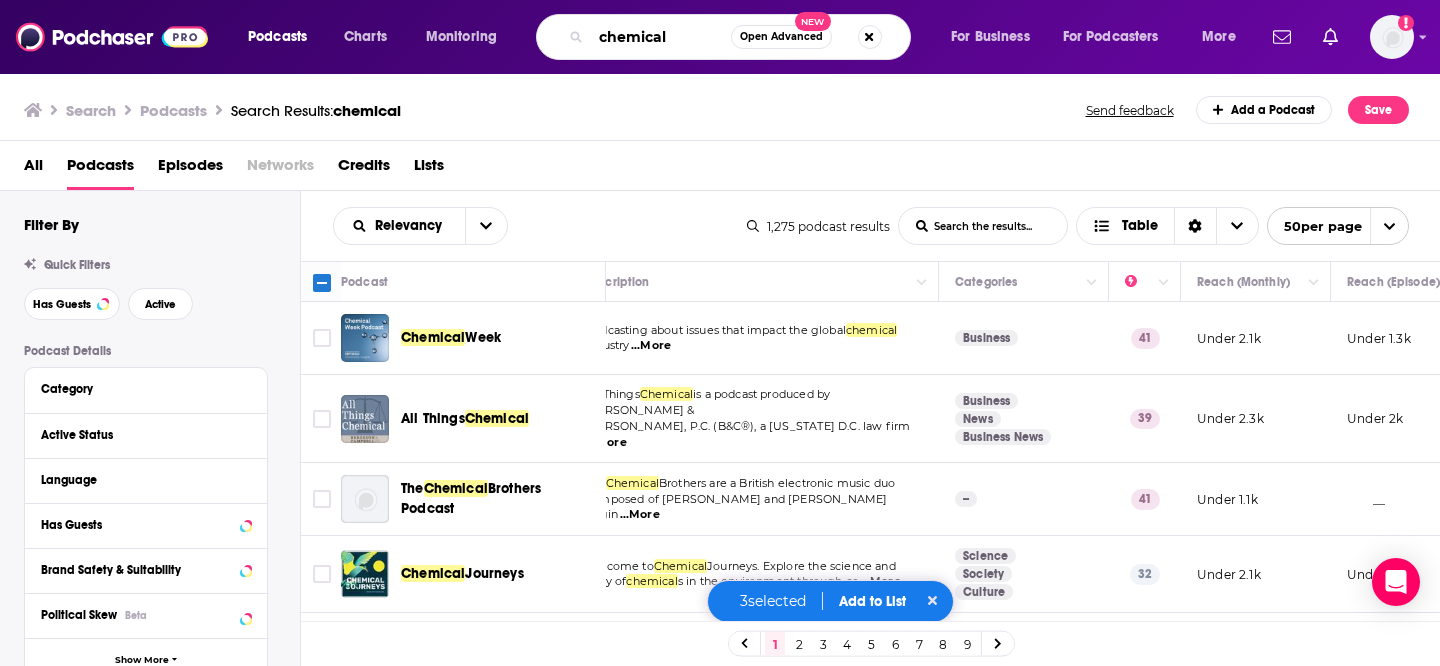 drag, startPoint x: 670, startPoint y: 44, endPoint x: 439, endPoint y: 17, distance: 232.57257 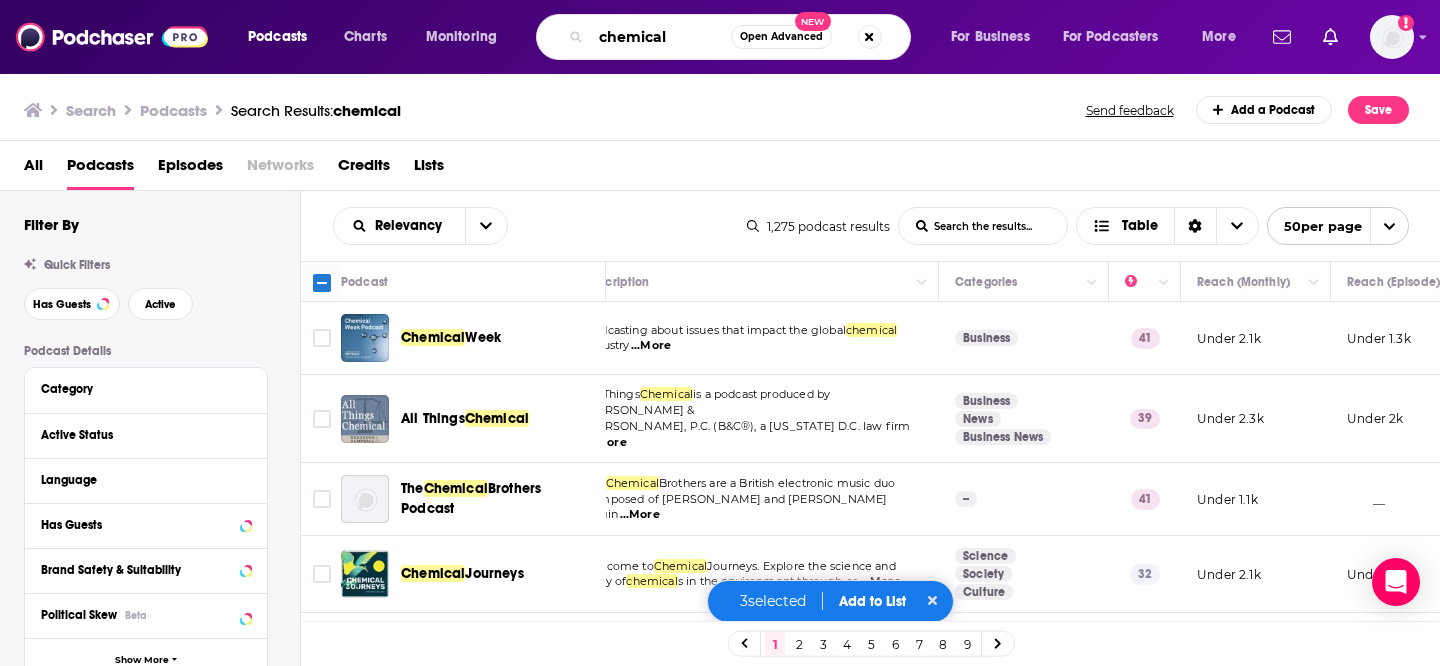 click on "Podcasts Charts Monitoring chemical Open Advanced New For Business For Podcasters More" at bounding box center (744, 37) 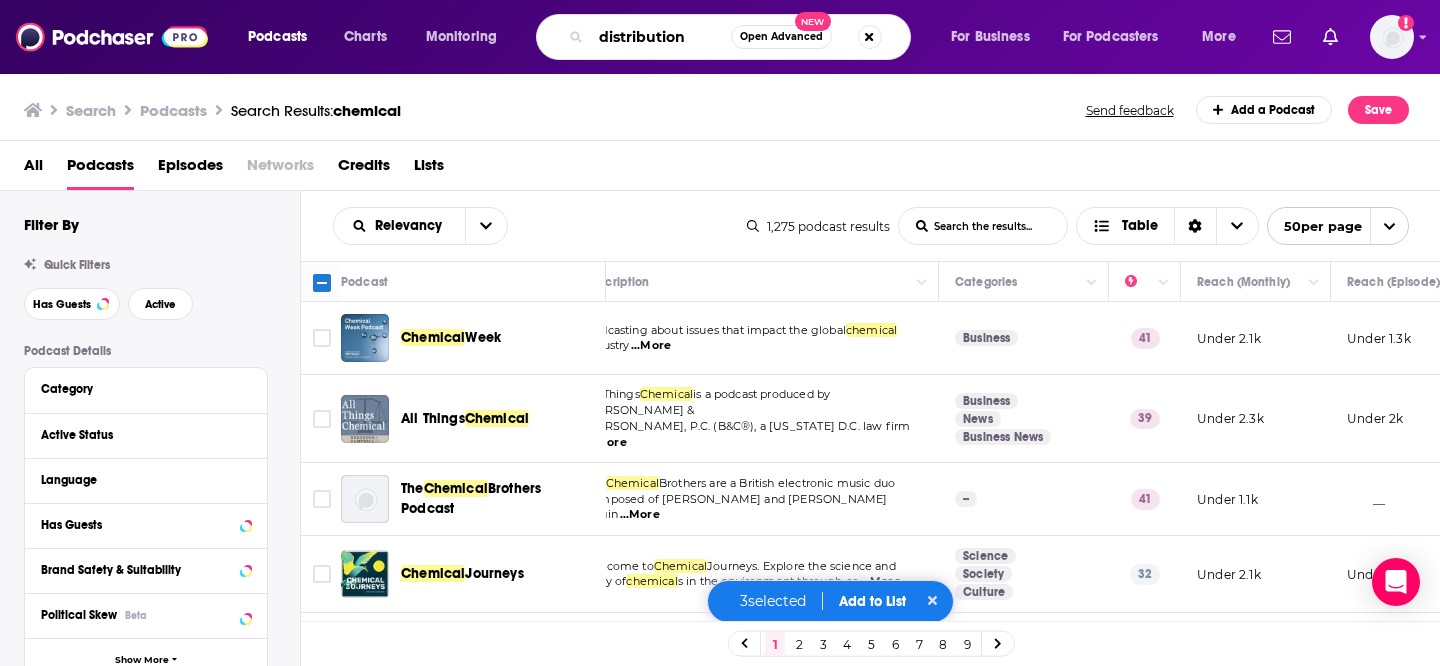 click on "distribution" at bounding box center [661, 37] 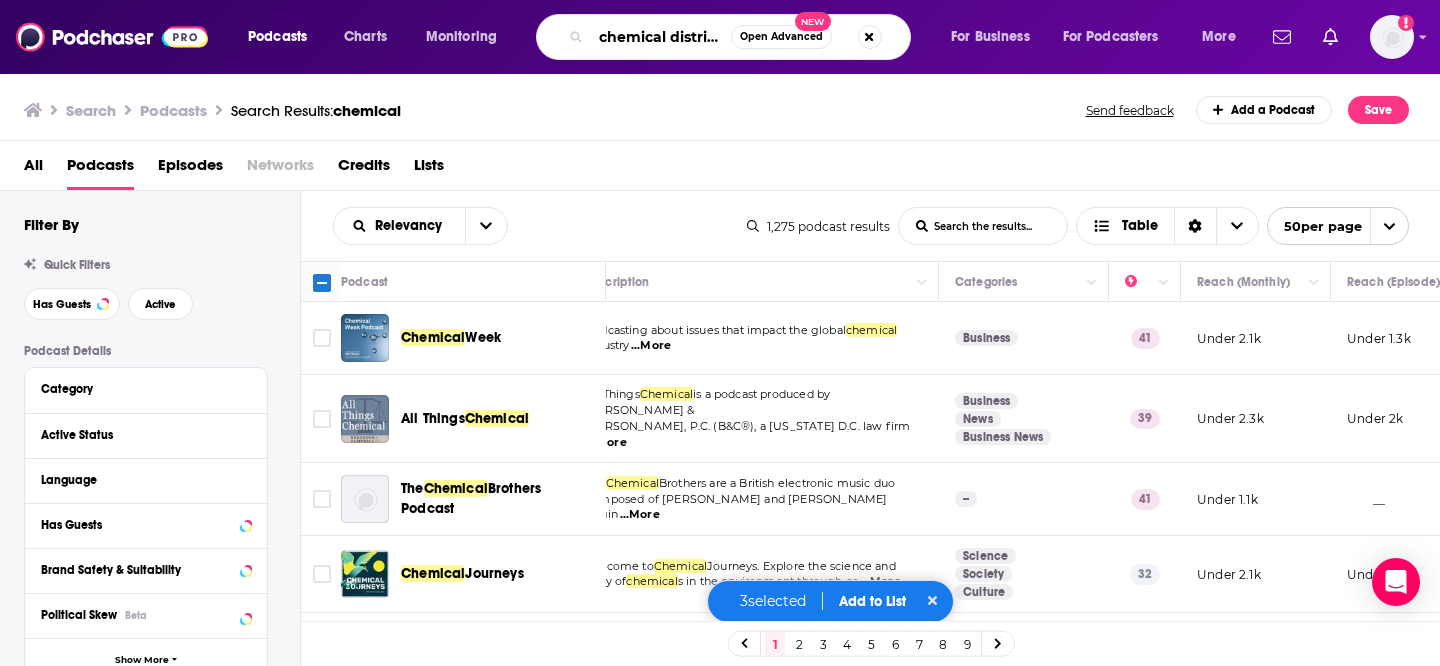 type on "chemical distribution" 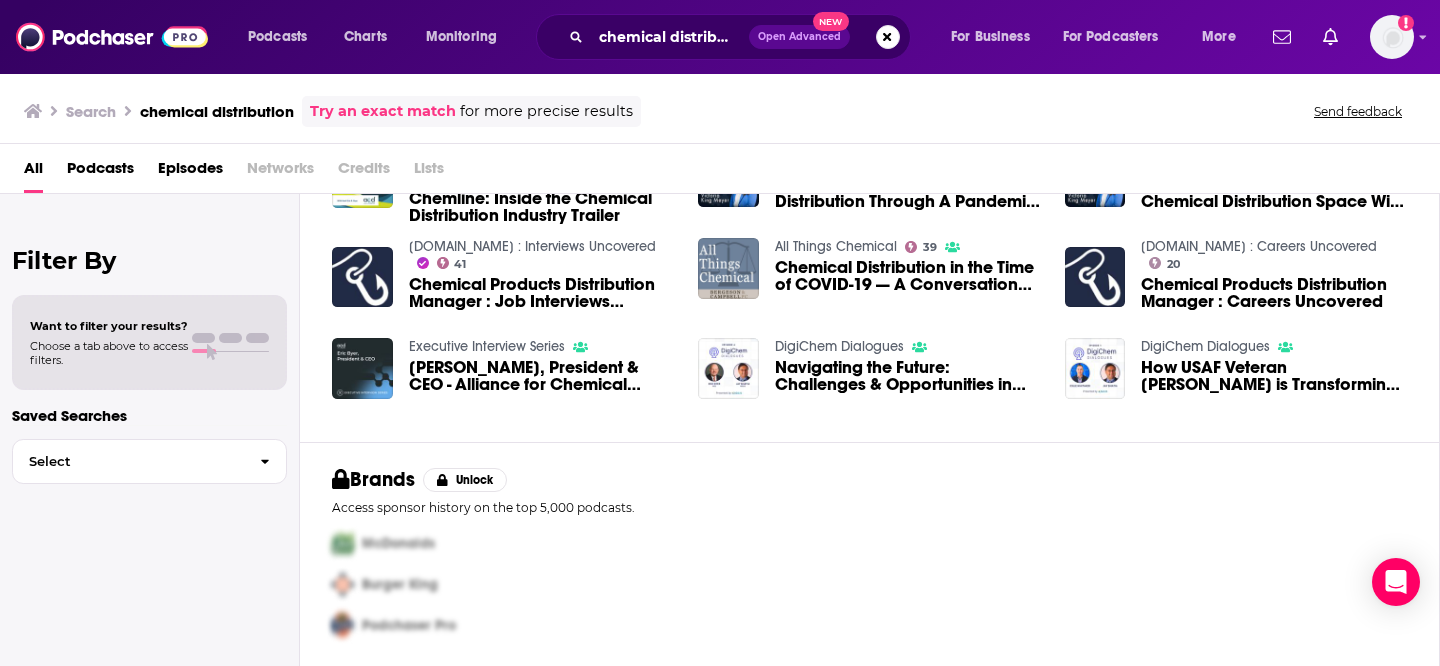 scroll, scrollTop: 0, scrollLeft: 0, axis: both 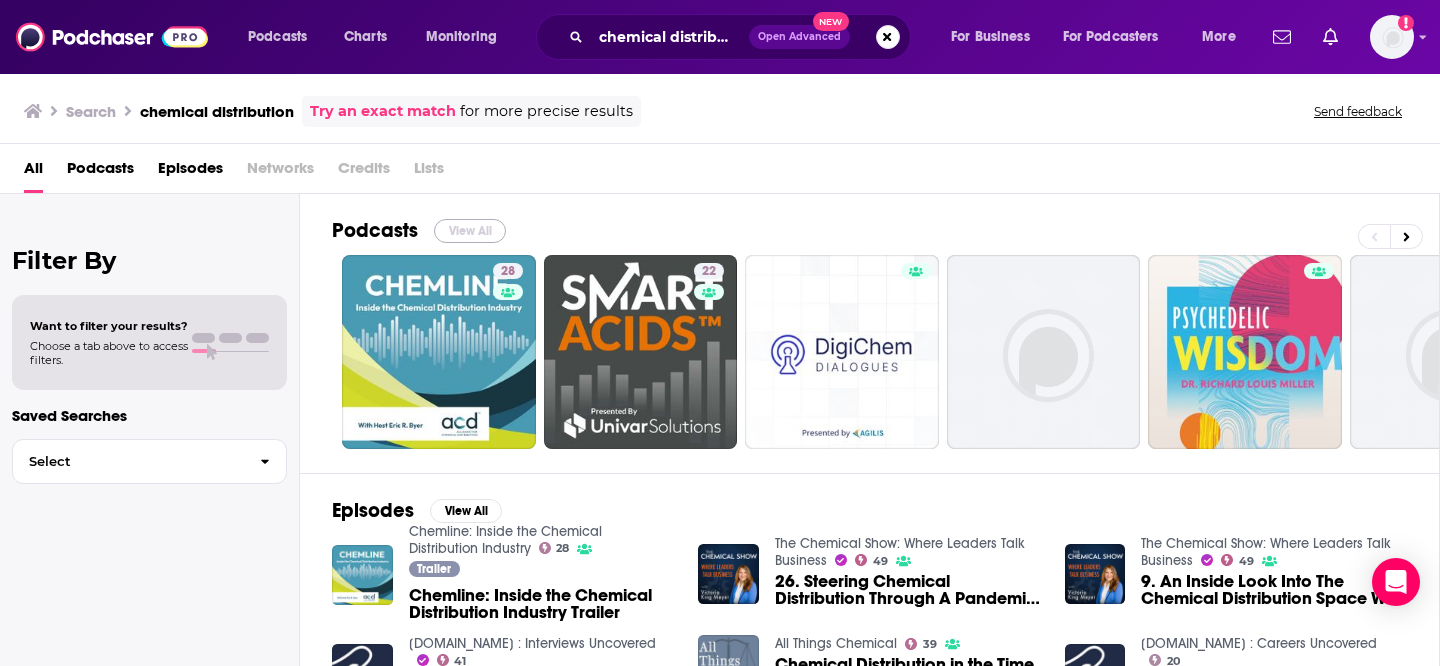click on "View All" at bounding box center [470, 231] 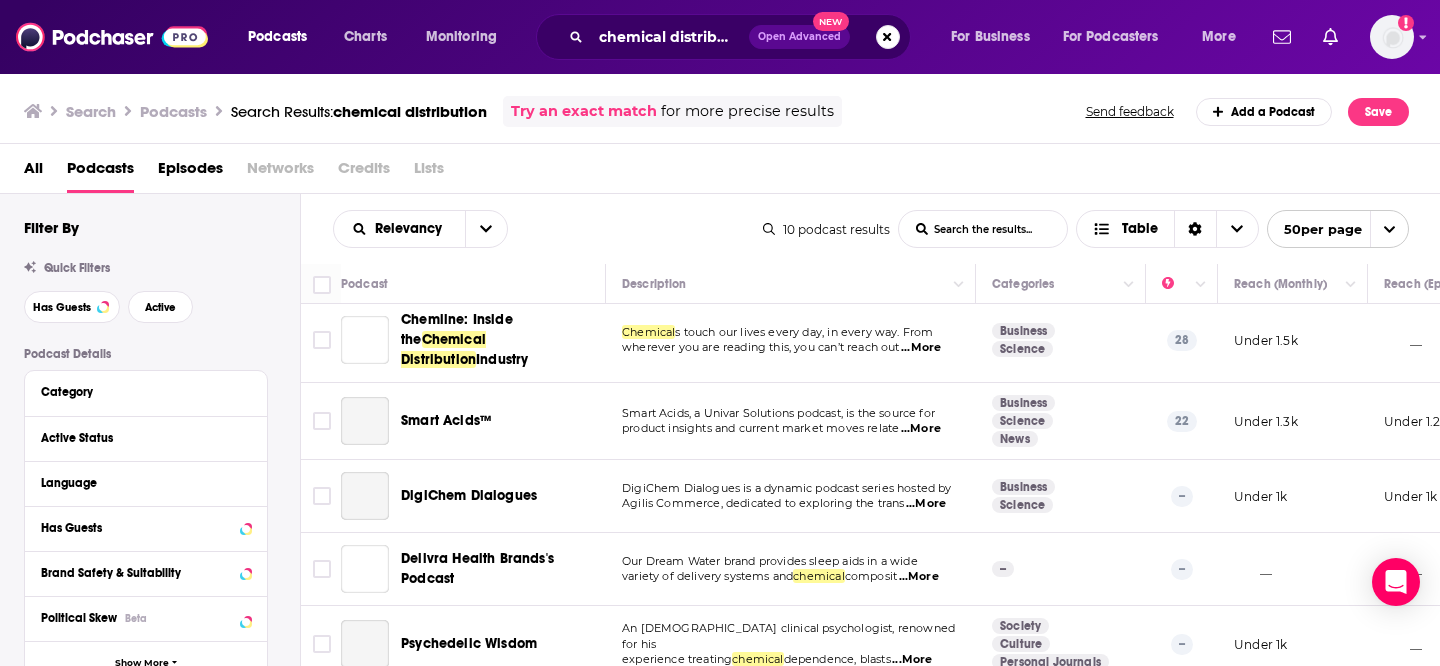 scroll, scrollTop: 0, scrollLeft: 0, axis: both 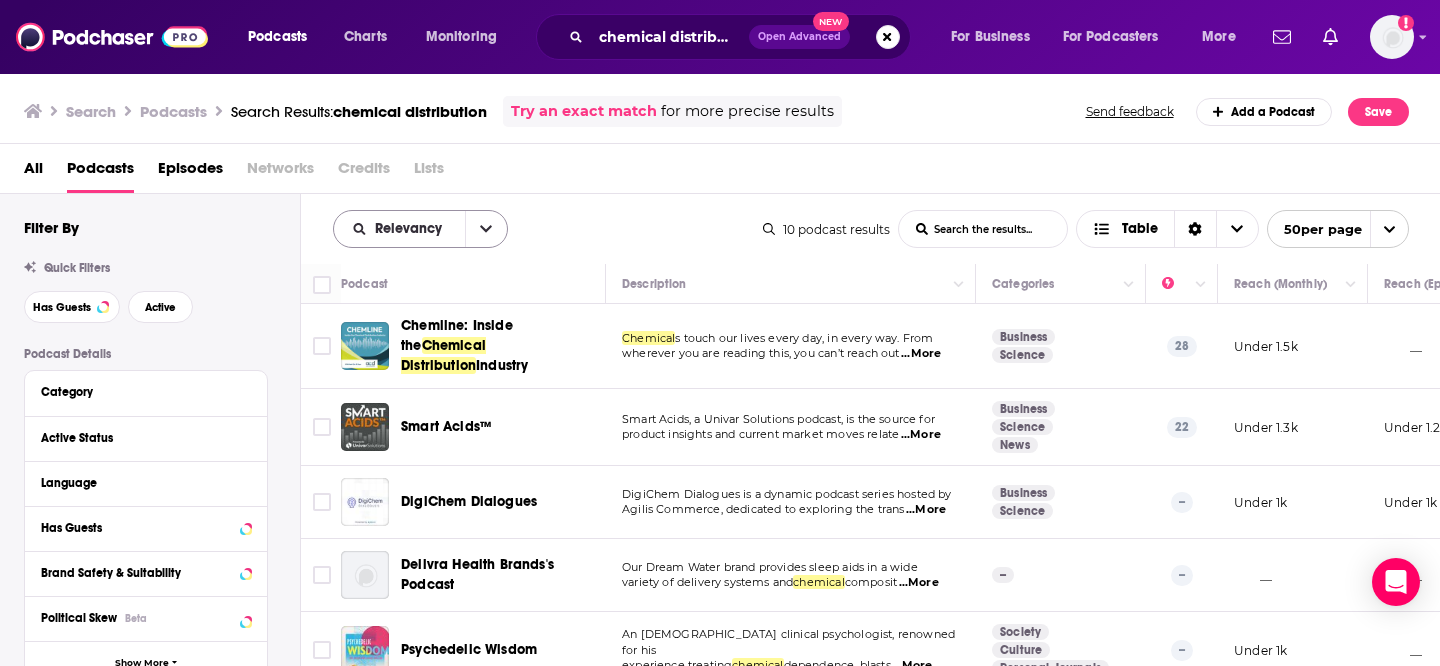 click at bounding box center [486, 229] 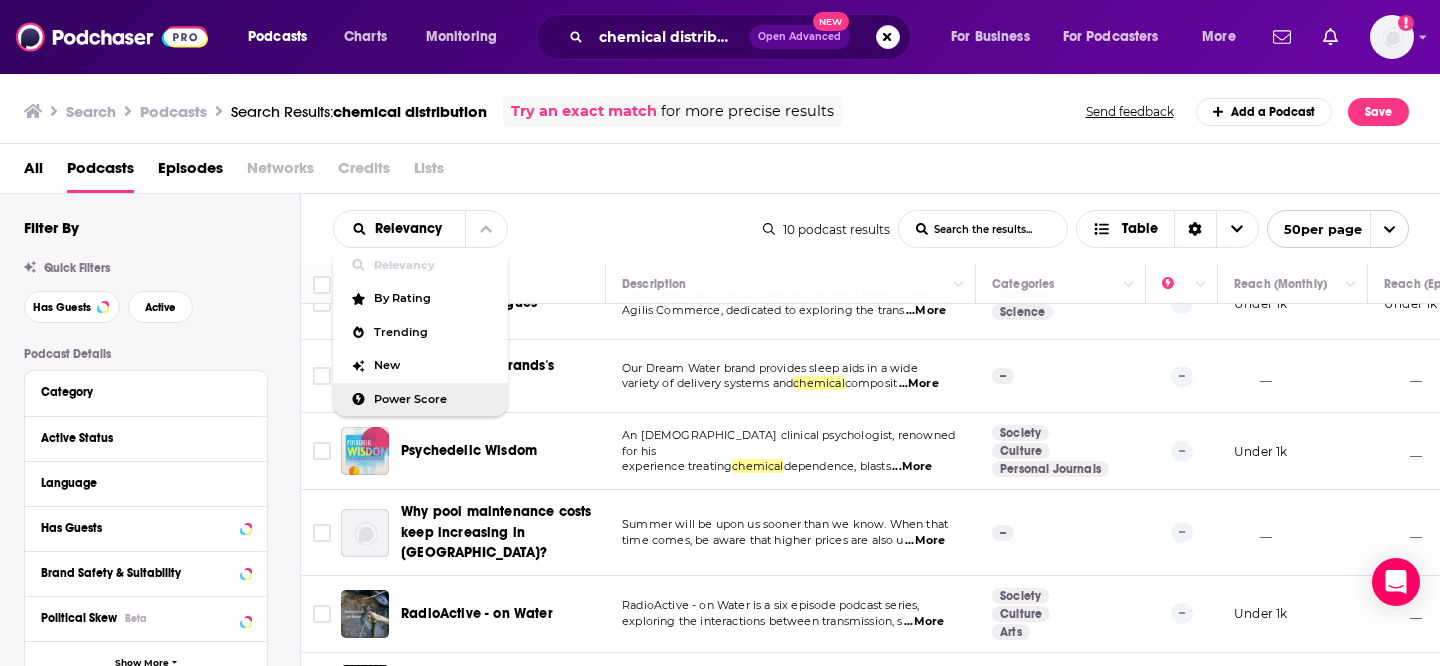 scroll, scrollTop: 0, scrollLeft: 0, axis: both 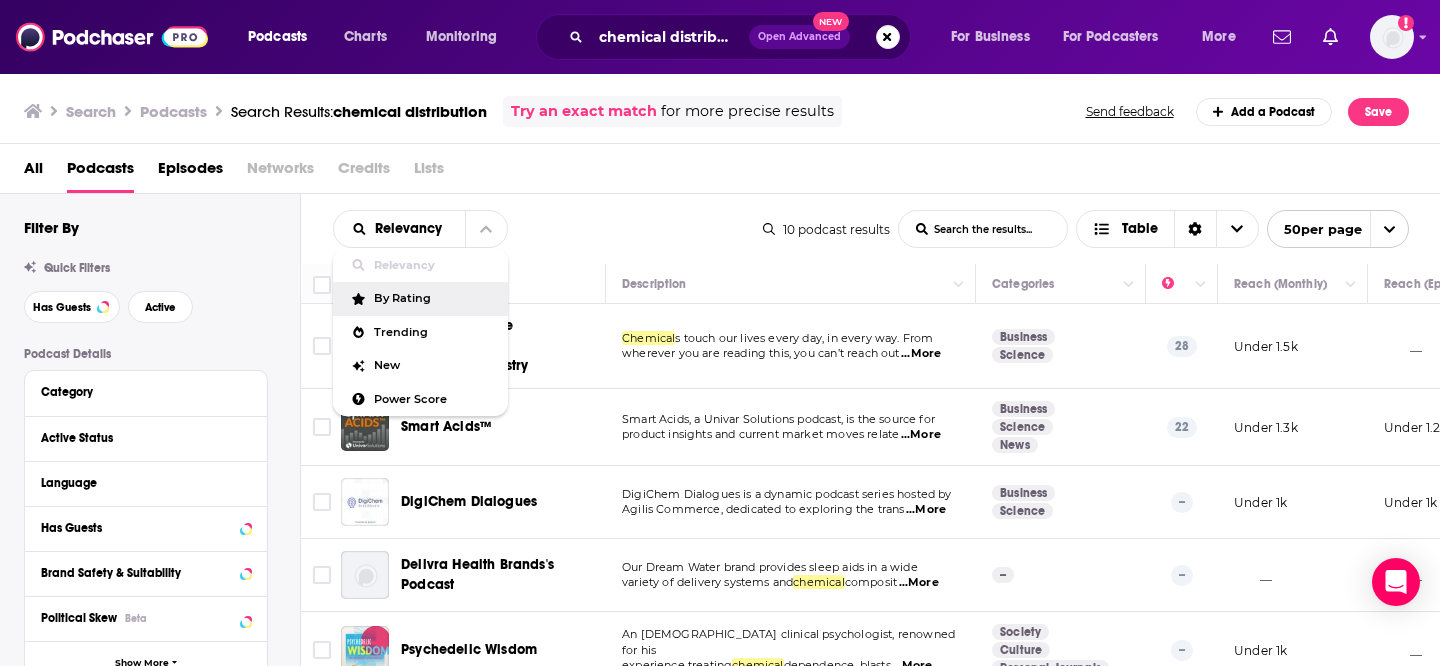 click on "By Rating" at bounding box center (433, 298) 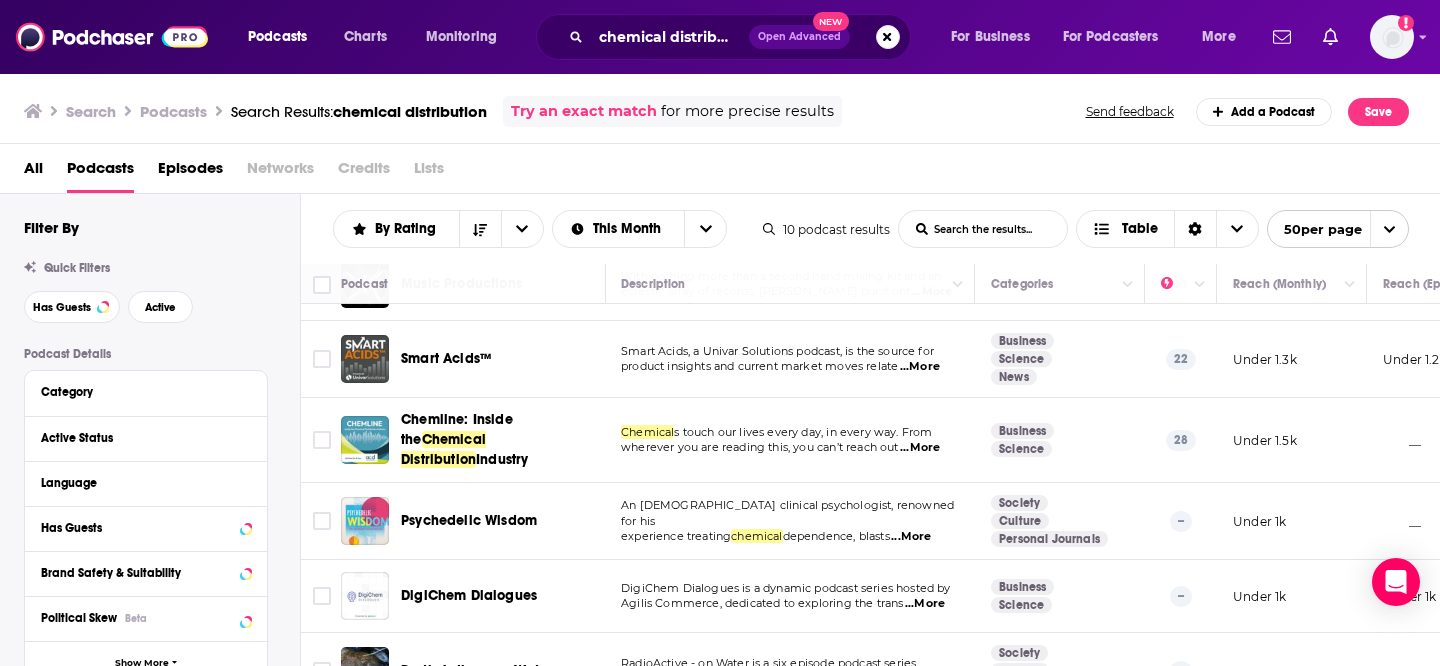 scroll, scrollTop: 147, scrollLeft: 1, axis: both 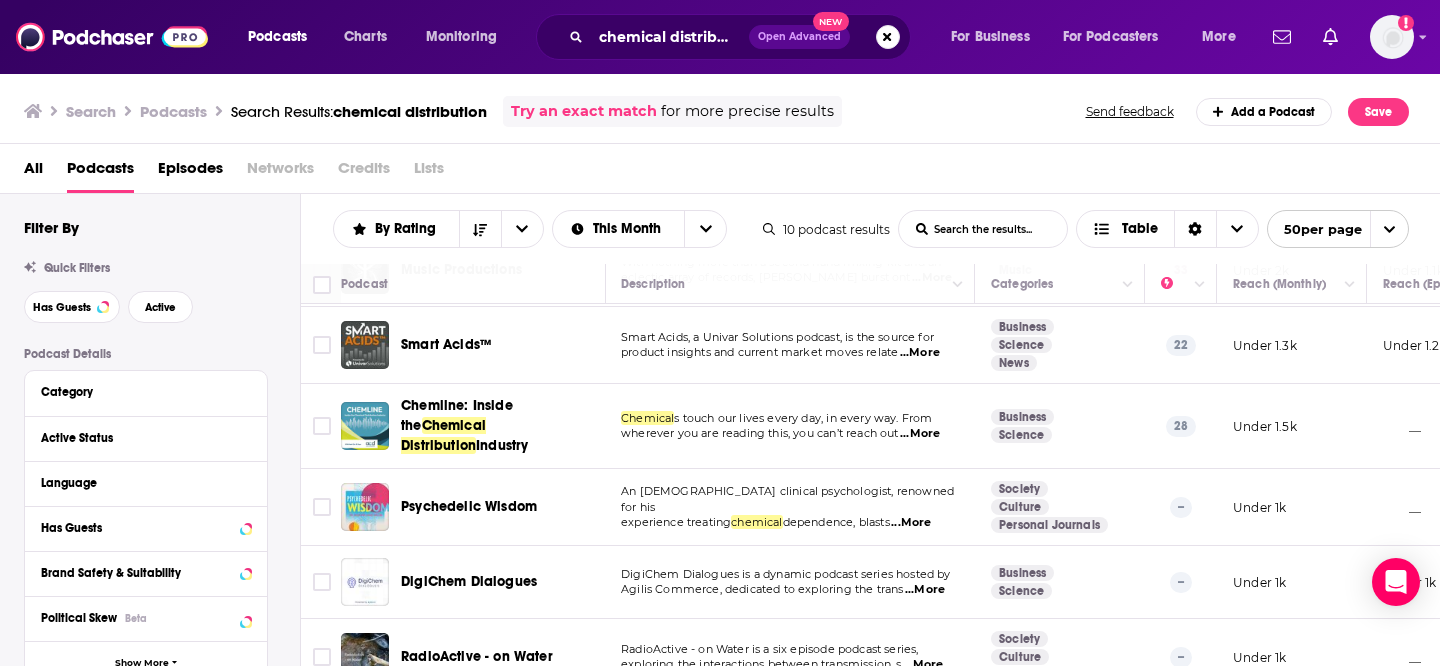 click on "...More" at bounding box center (920, 353) 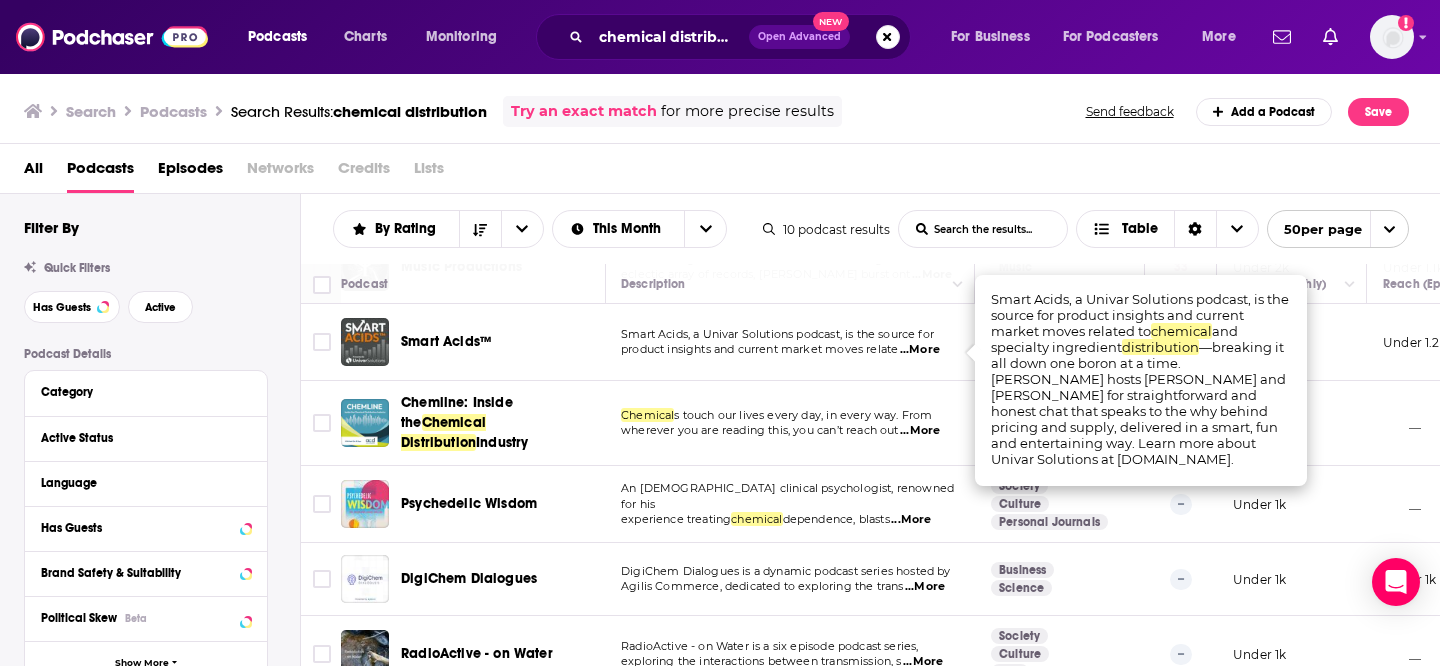 scroll, scrollTop: 148, scrollLeft: 1, axis: both 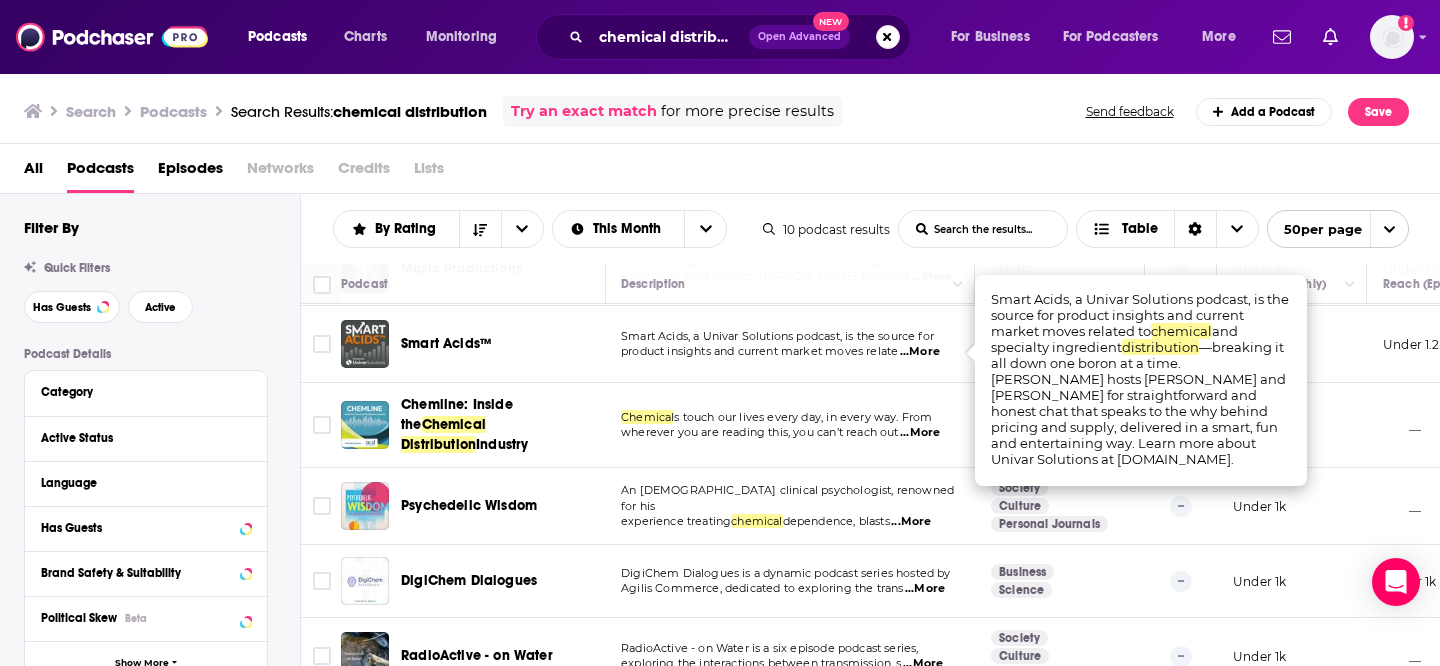 click on "...More" at bounding box center (920, 352) 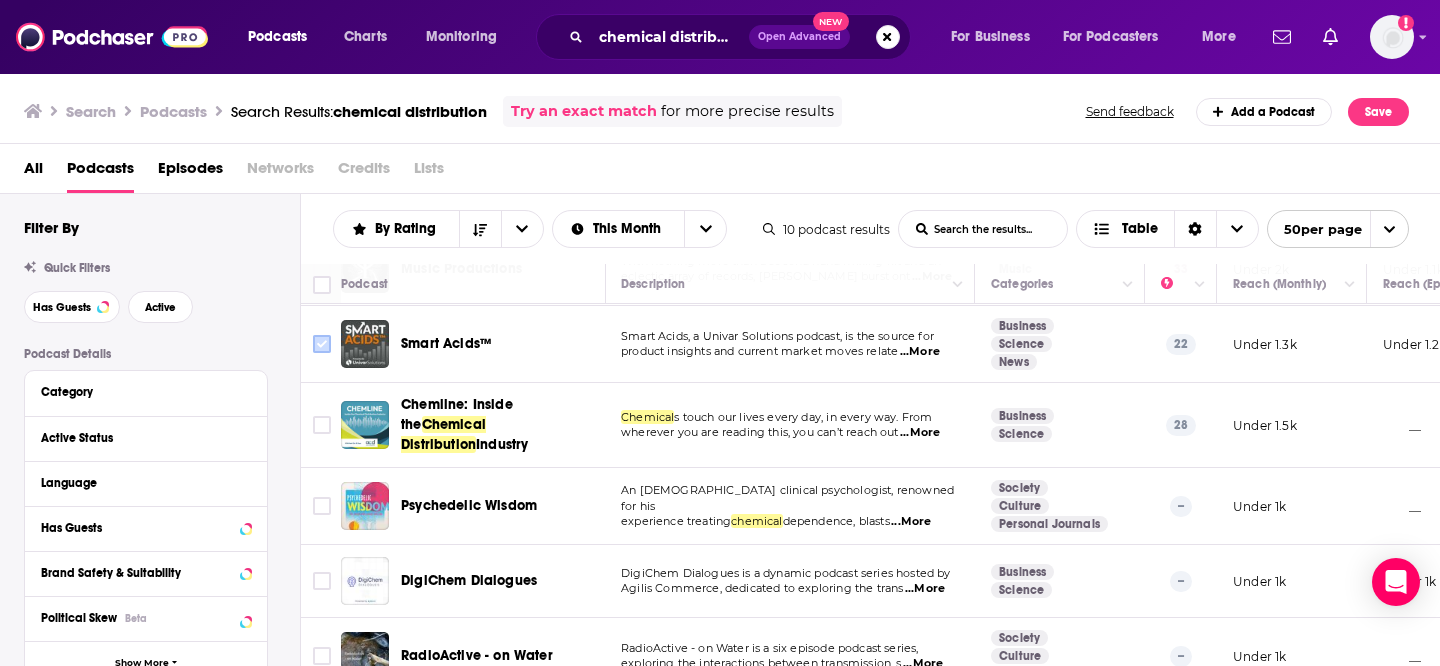 click at bounding box center [322, 344] 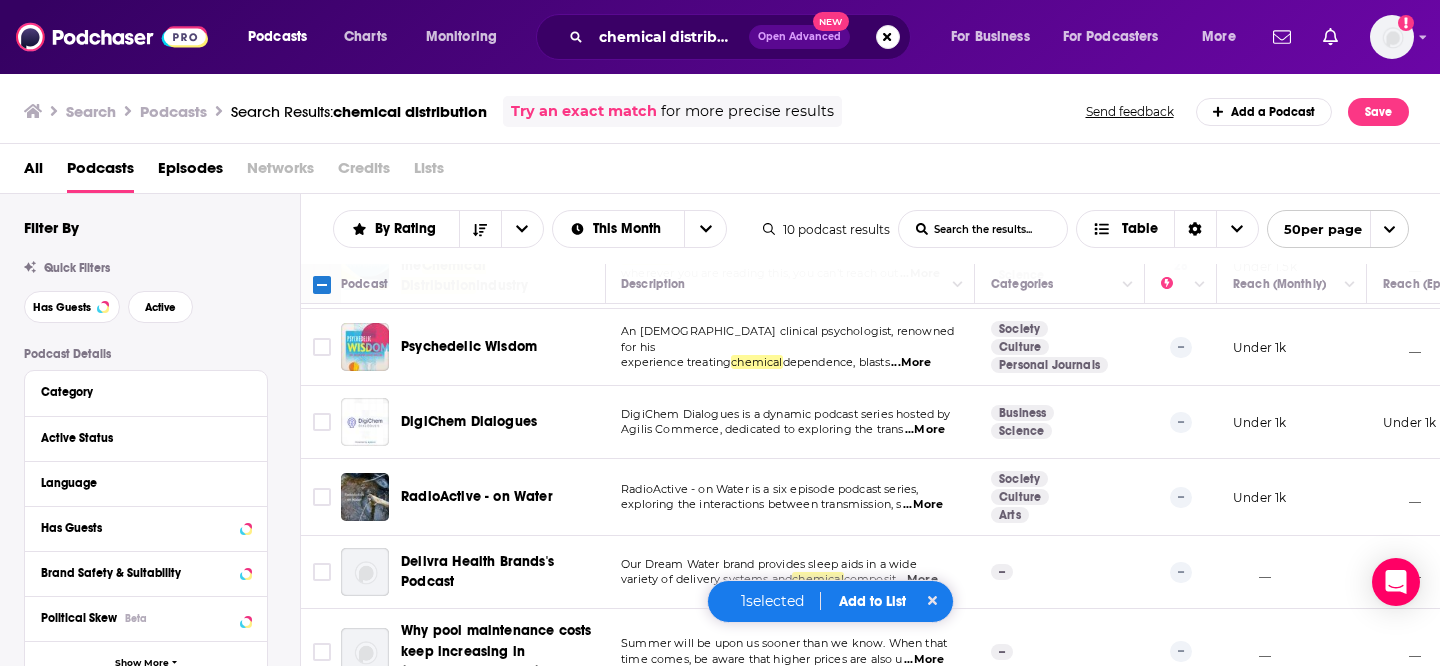 scroll, scrollTop: 347, scrollLeft: 1, axis: both 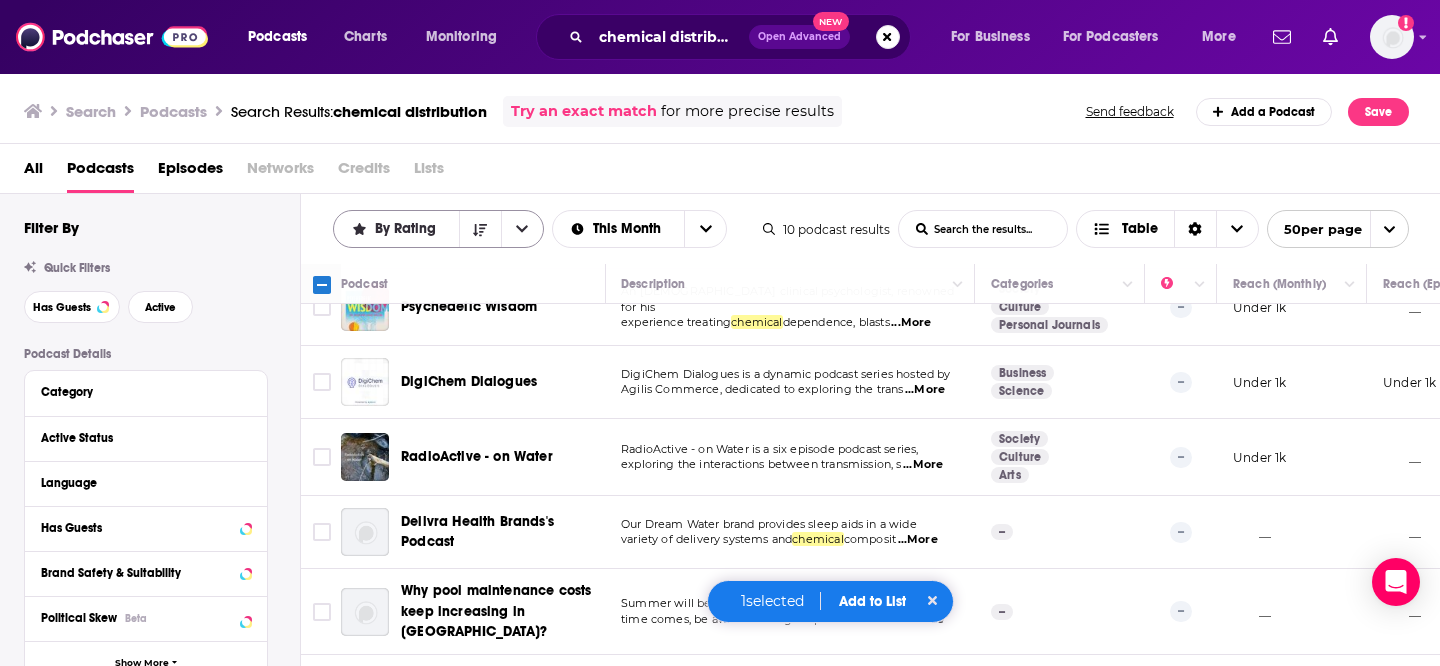 click 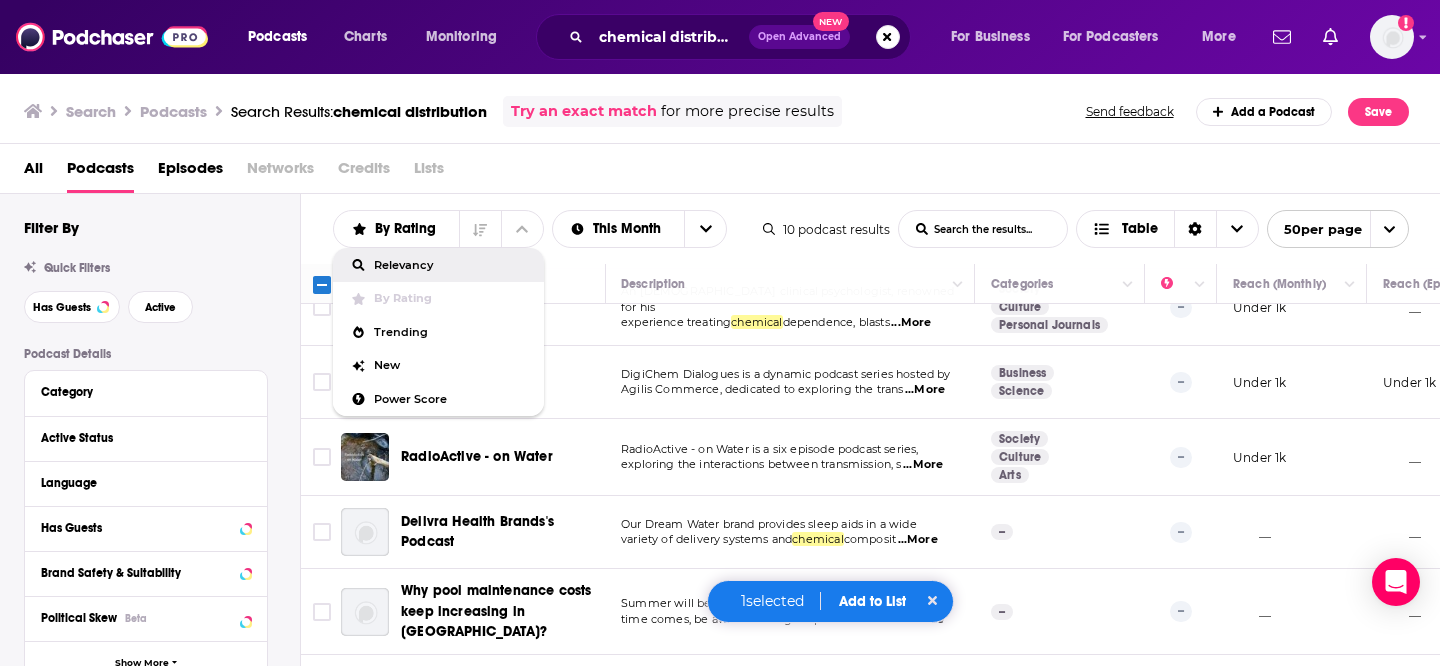 click on "Relevancy" at bounding box center (438, 265) 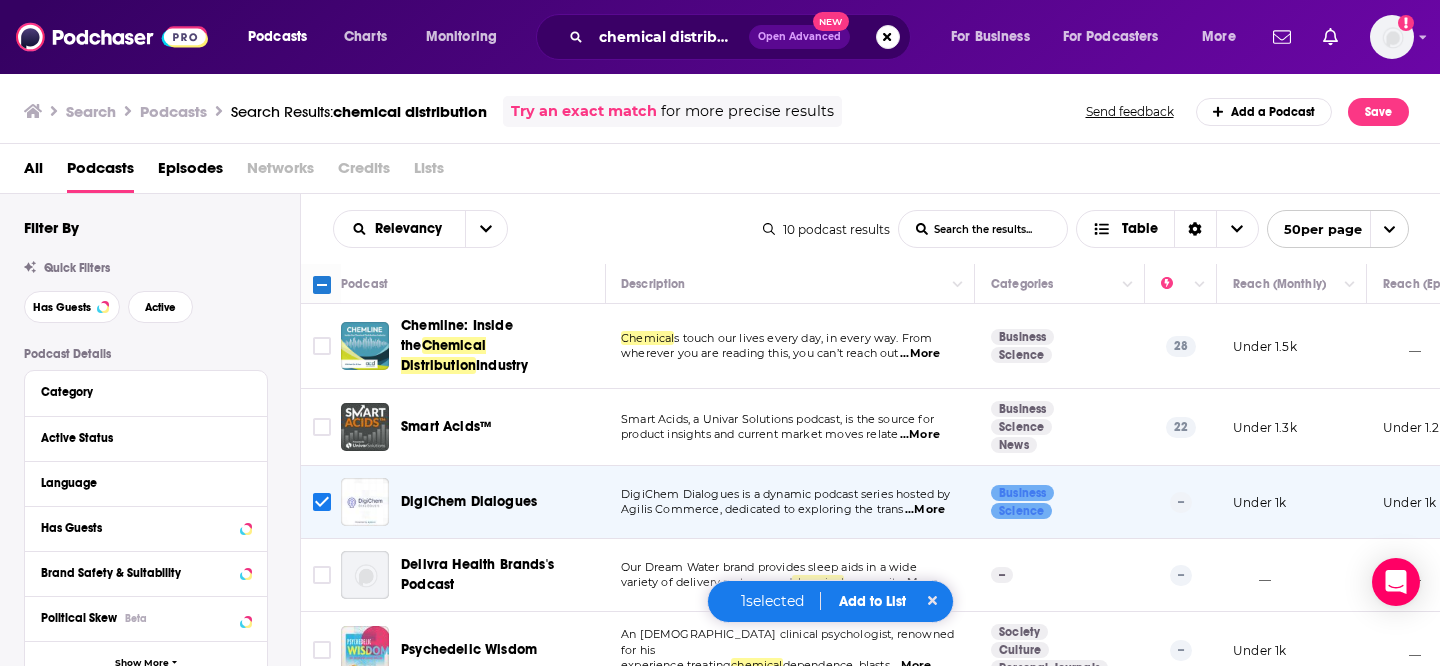 scroll, scrollTop: 34, scrollLeft: 1, axis: both 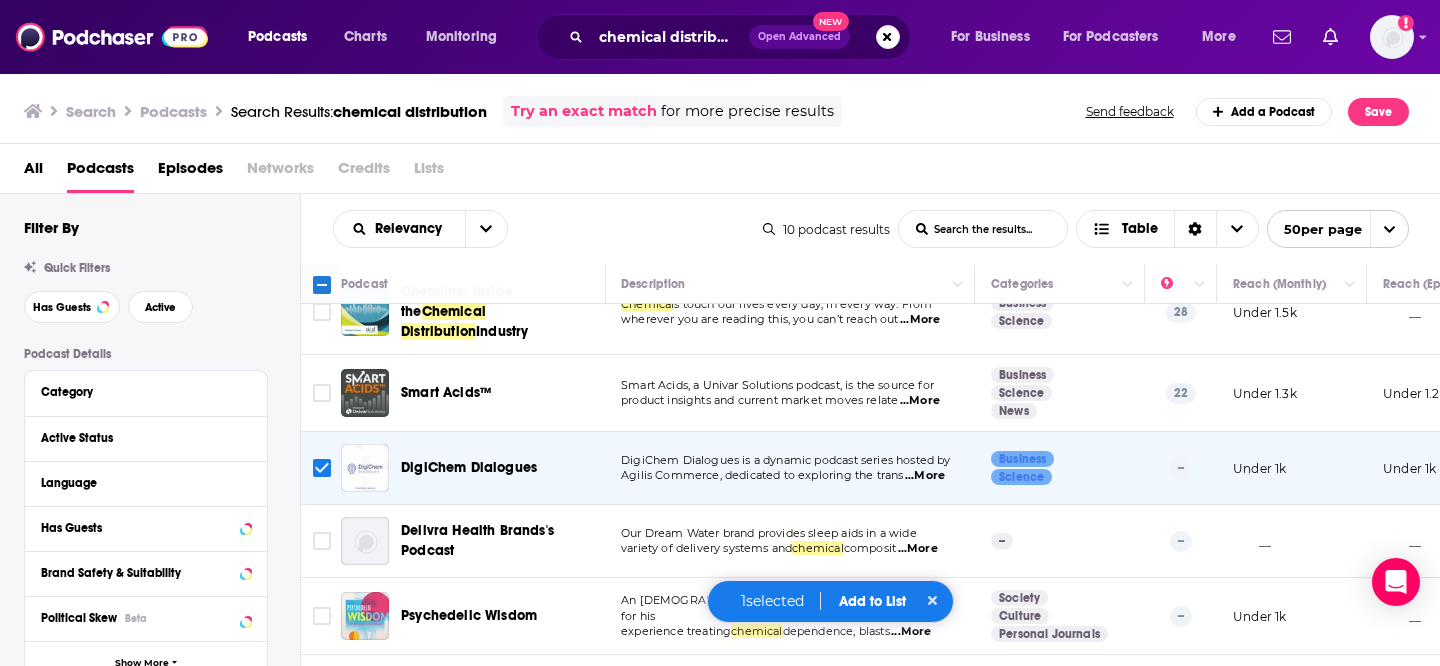 click 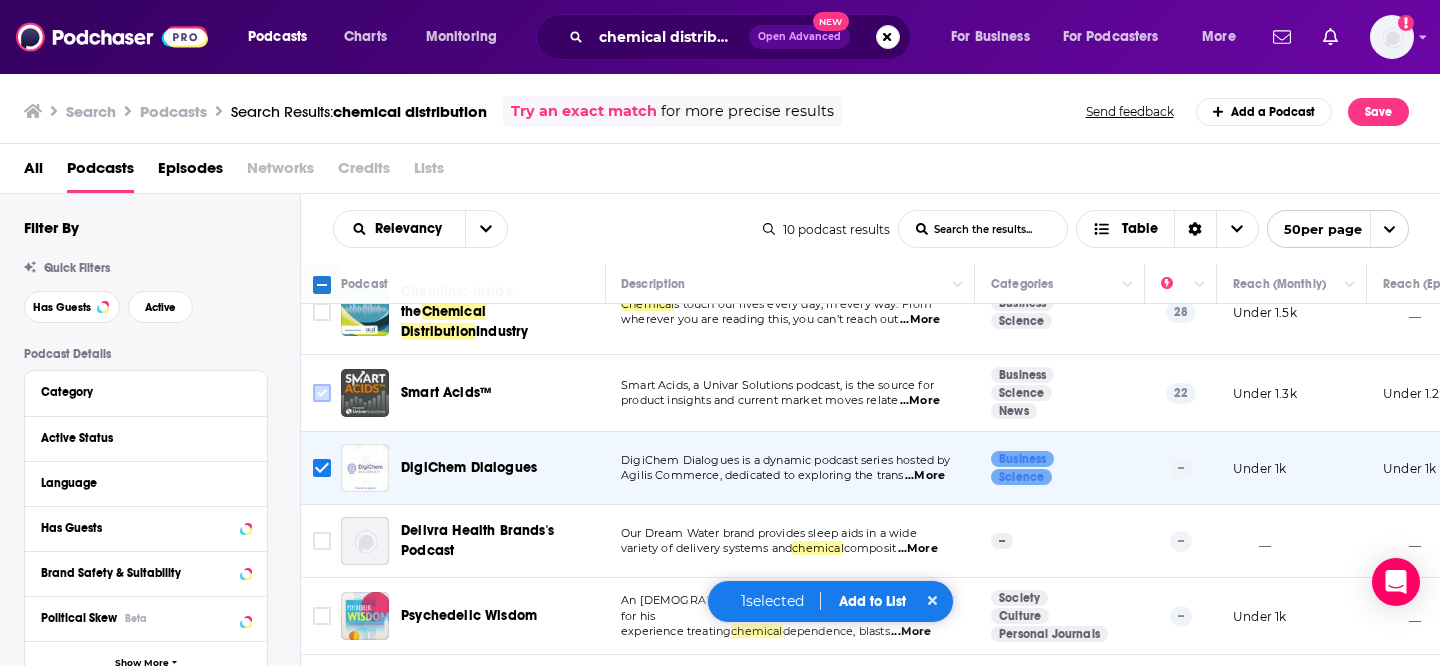 click at bounding box center (322, 393) 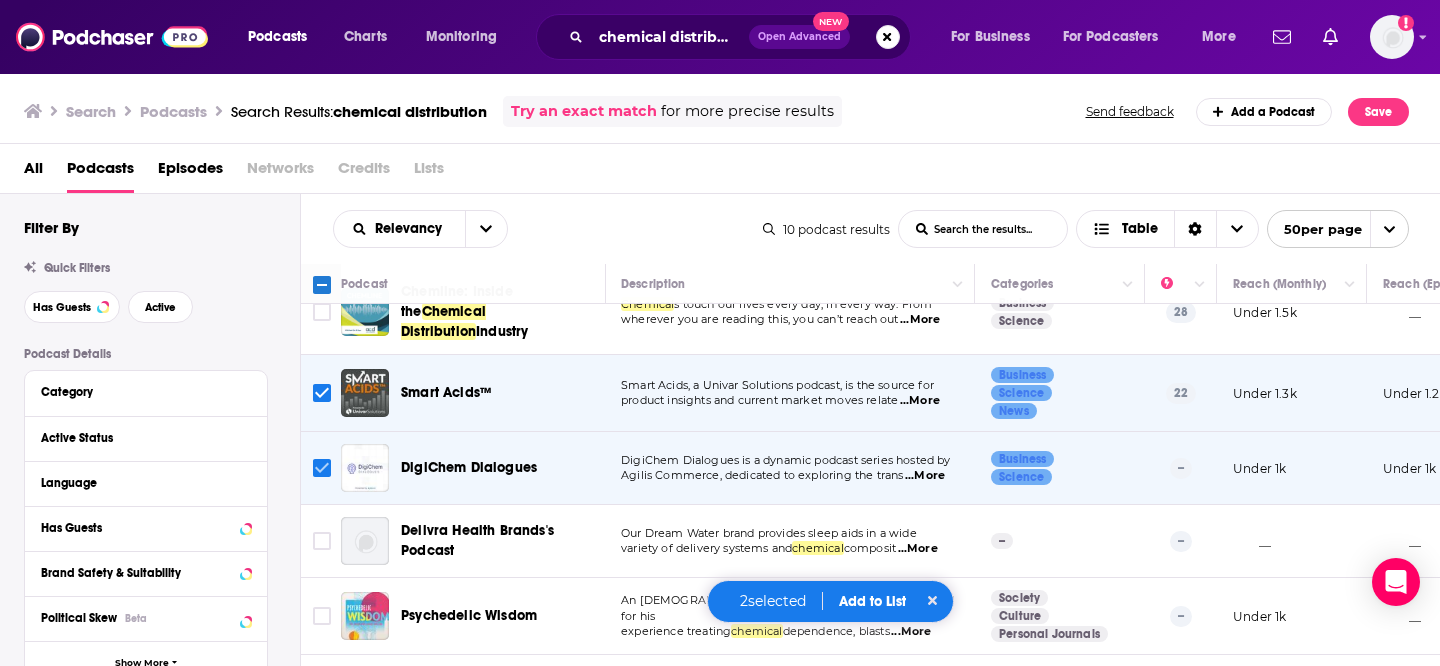 click at bounding box center (322, 468) 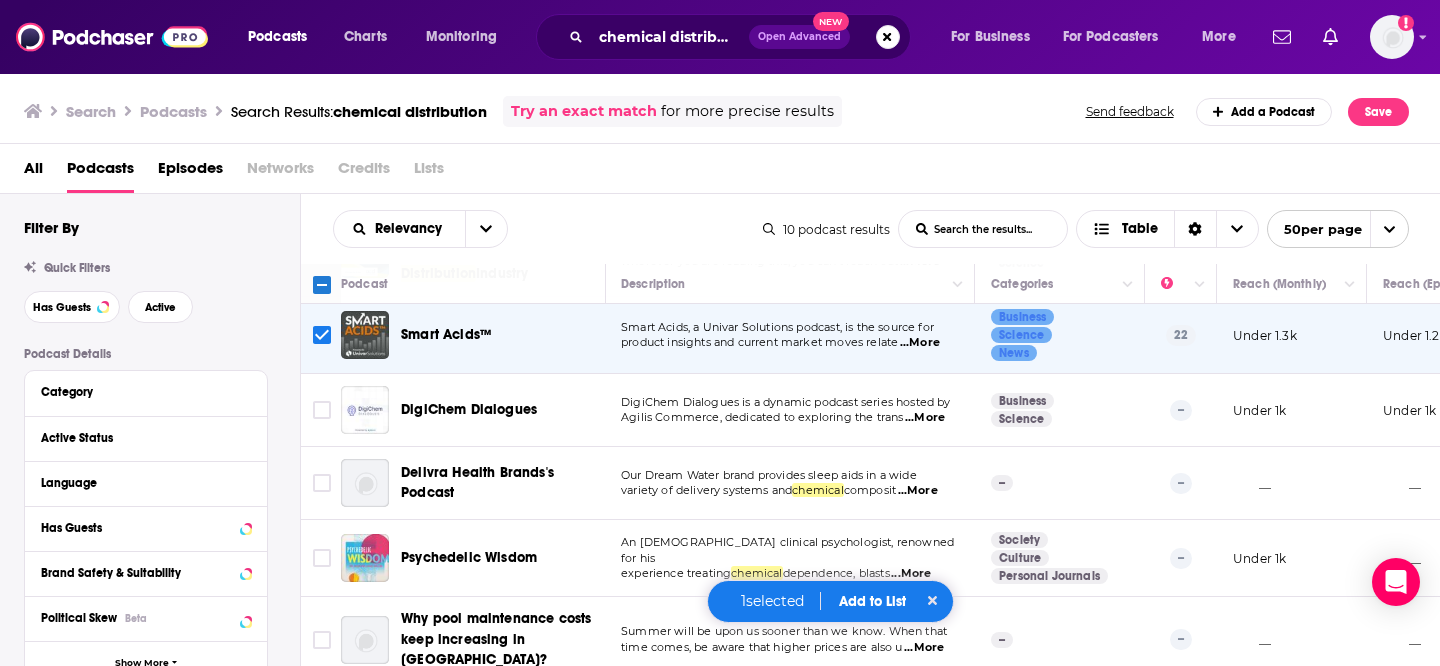scroll, scrollTop: 102, scrollLeft: 1, axis: both 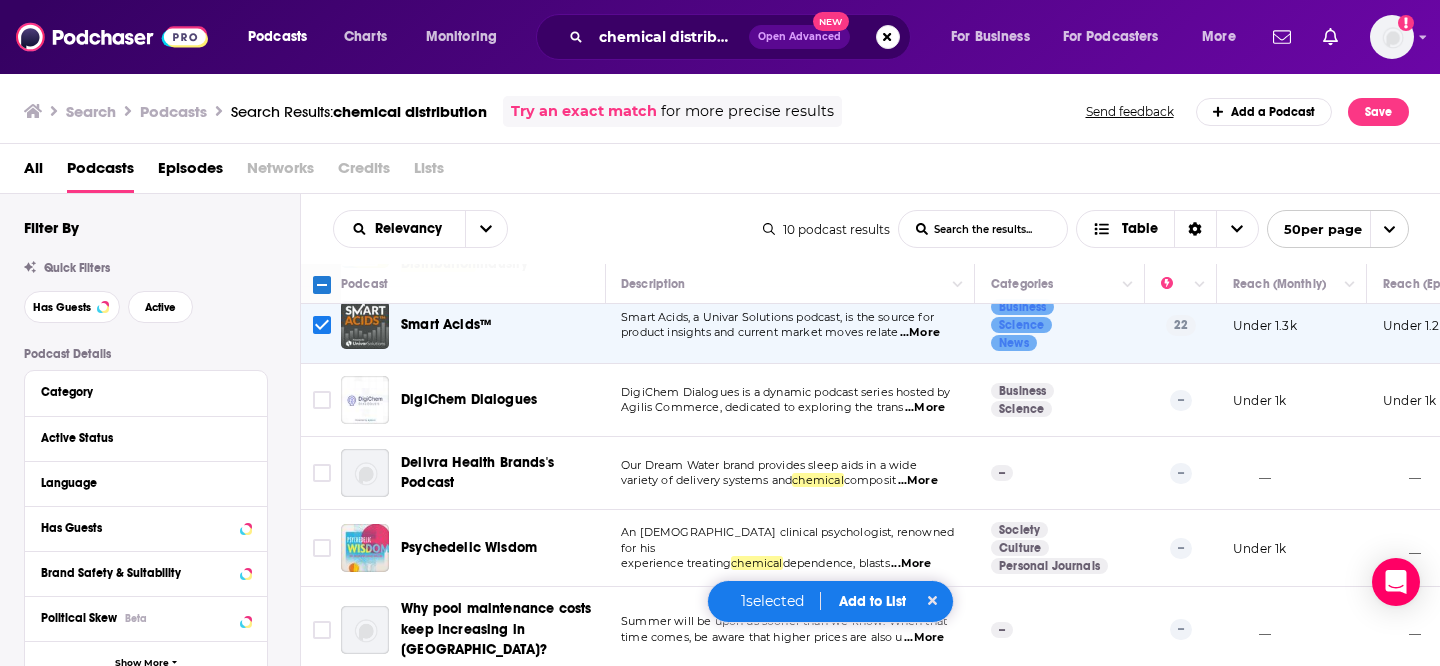 click on "...More" at bounding box center [925, 408] 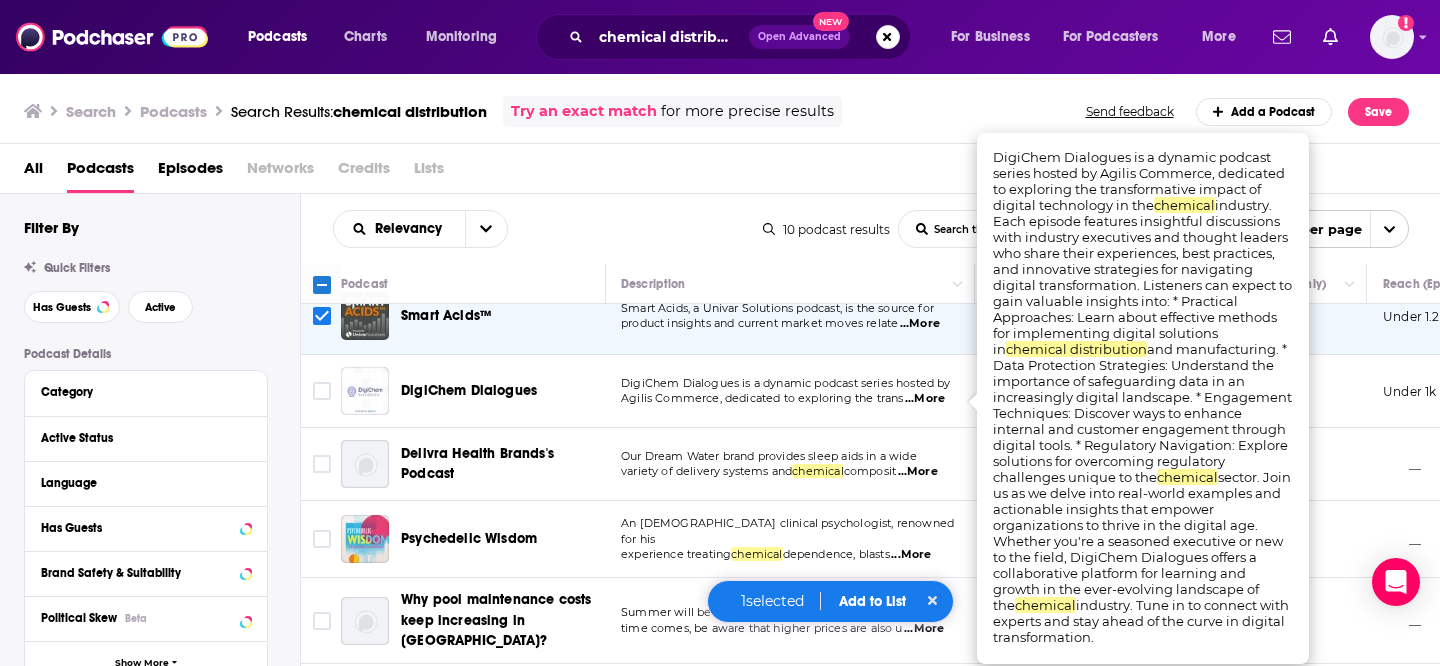 scroll, scrollTop: 109, scrollLeft: 0, axis: vertical 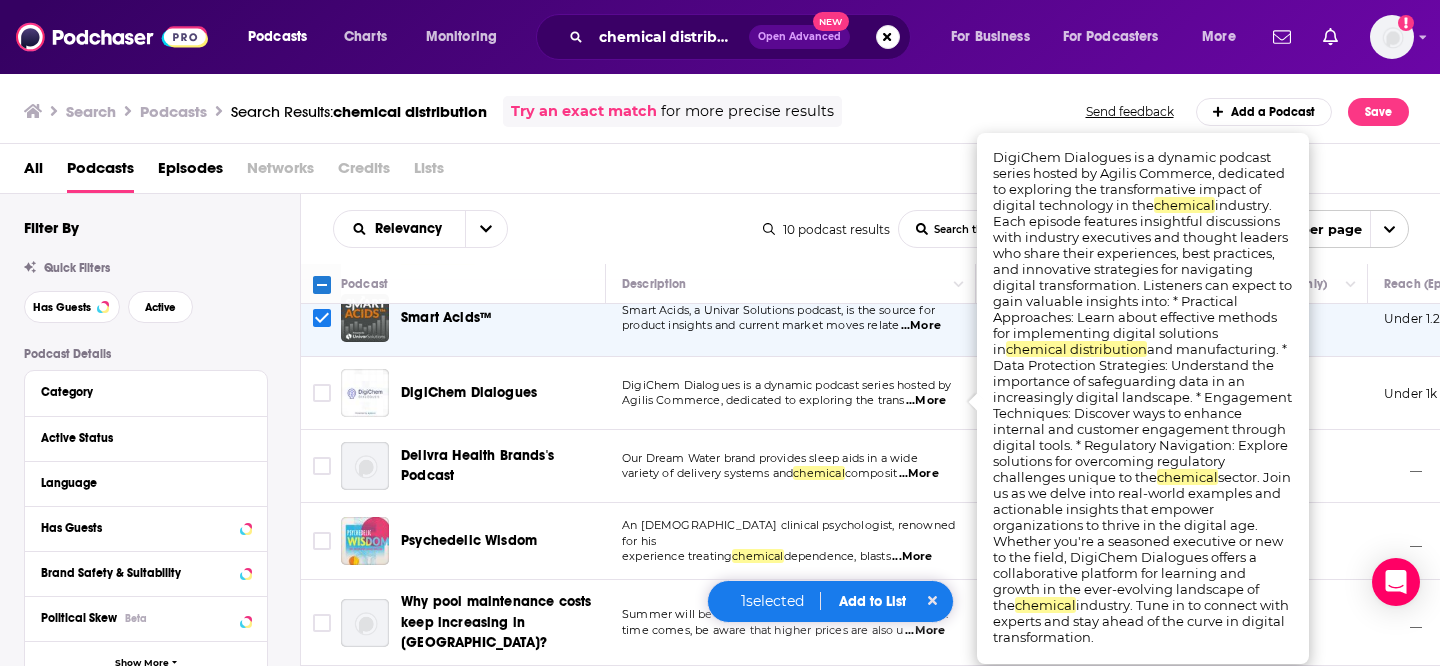 click on "...More" at bounding box center [926, 401] 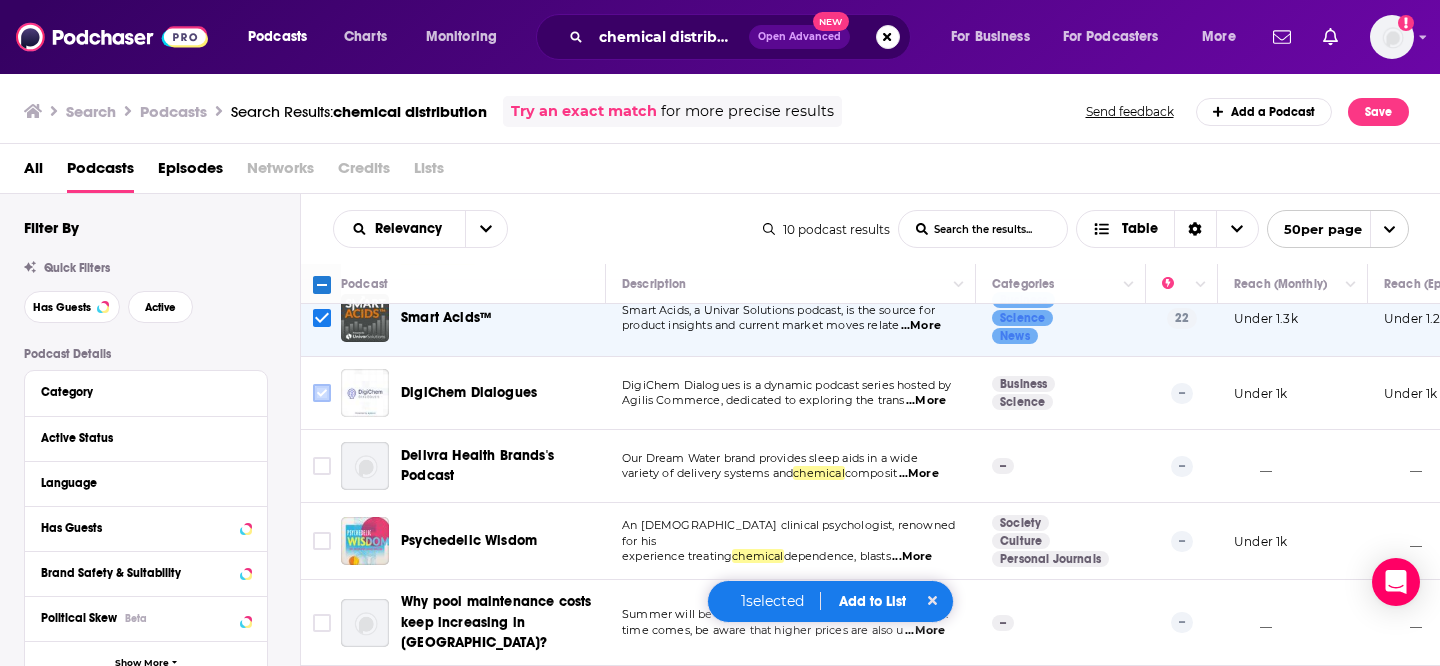 click at bounding box center (322, 393) 